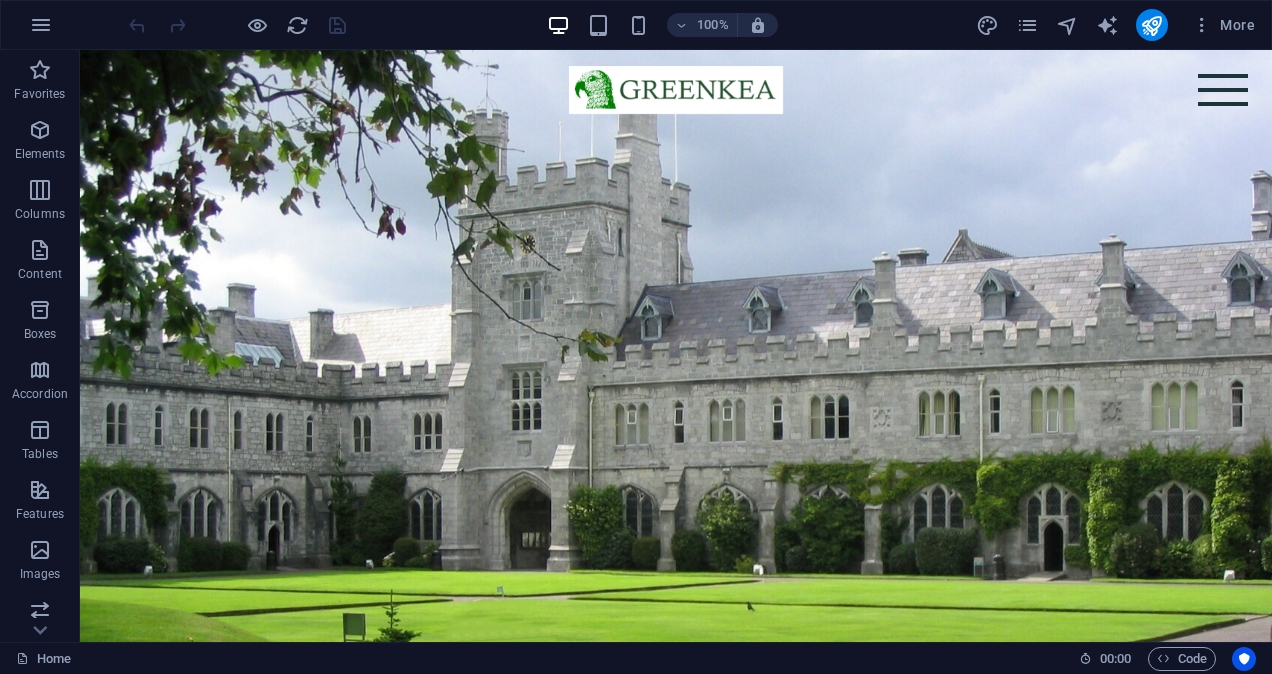 scroll, scrollTop: 0, scrollLeft: 0, axis: both 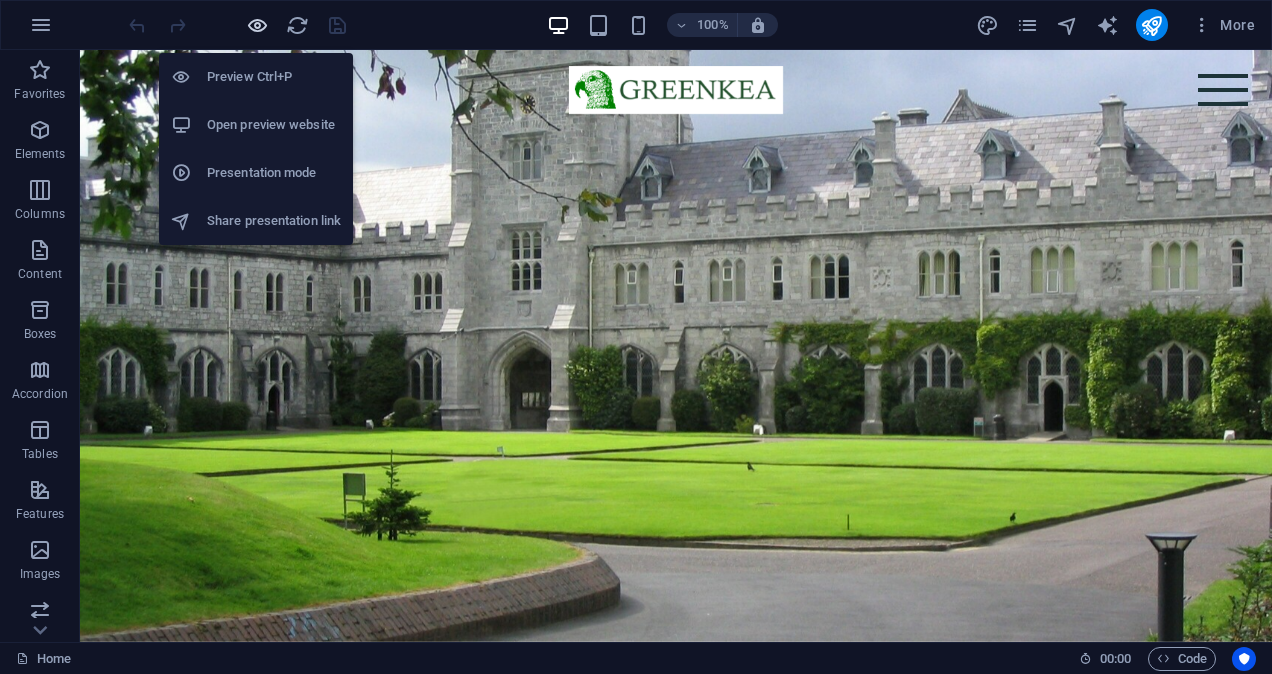 click at bounding box center (257, 25) 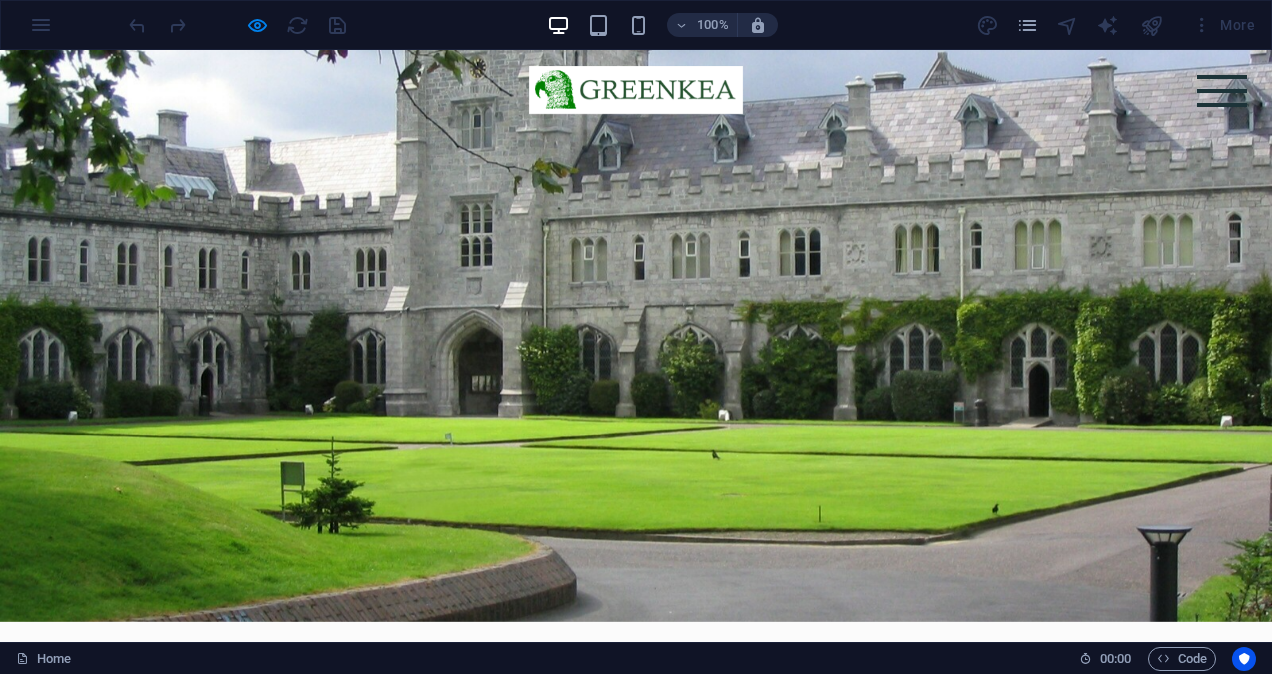 scroll, scrollTop: 0, scrollLeft: 0, axis: both 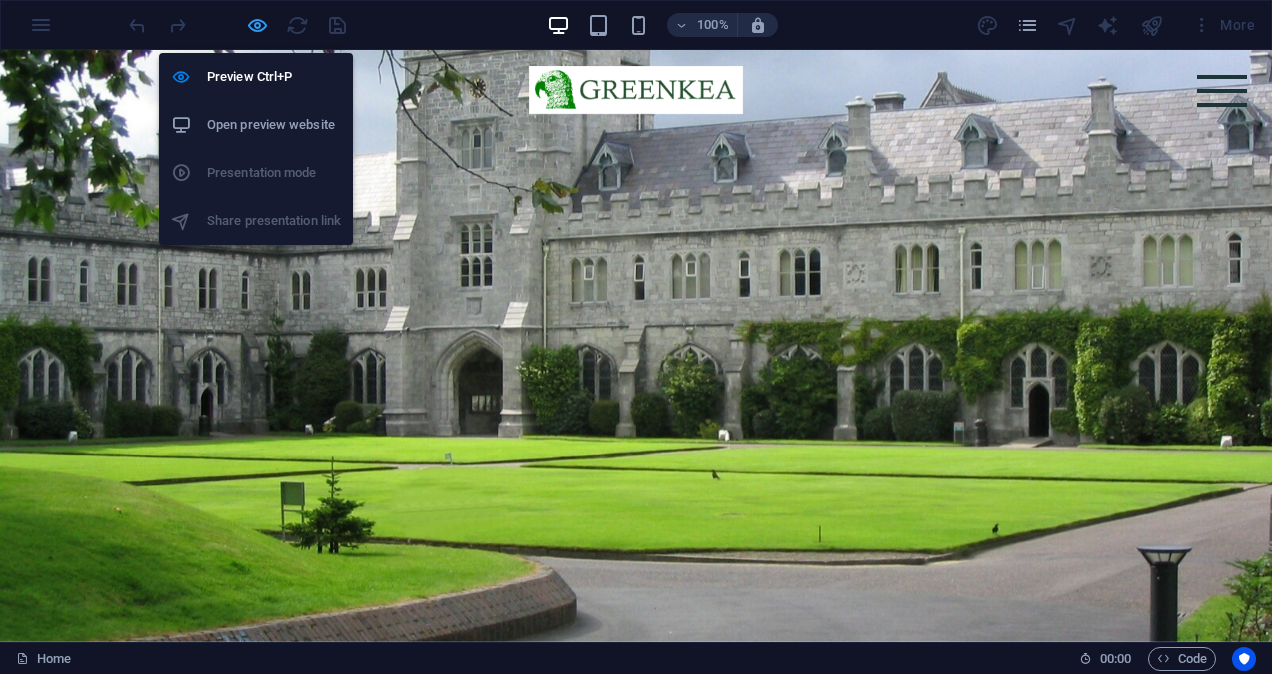 click at bounding box center [257, 25] 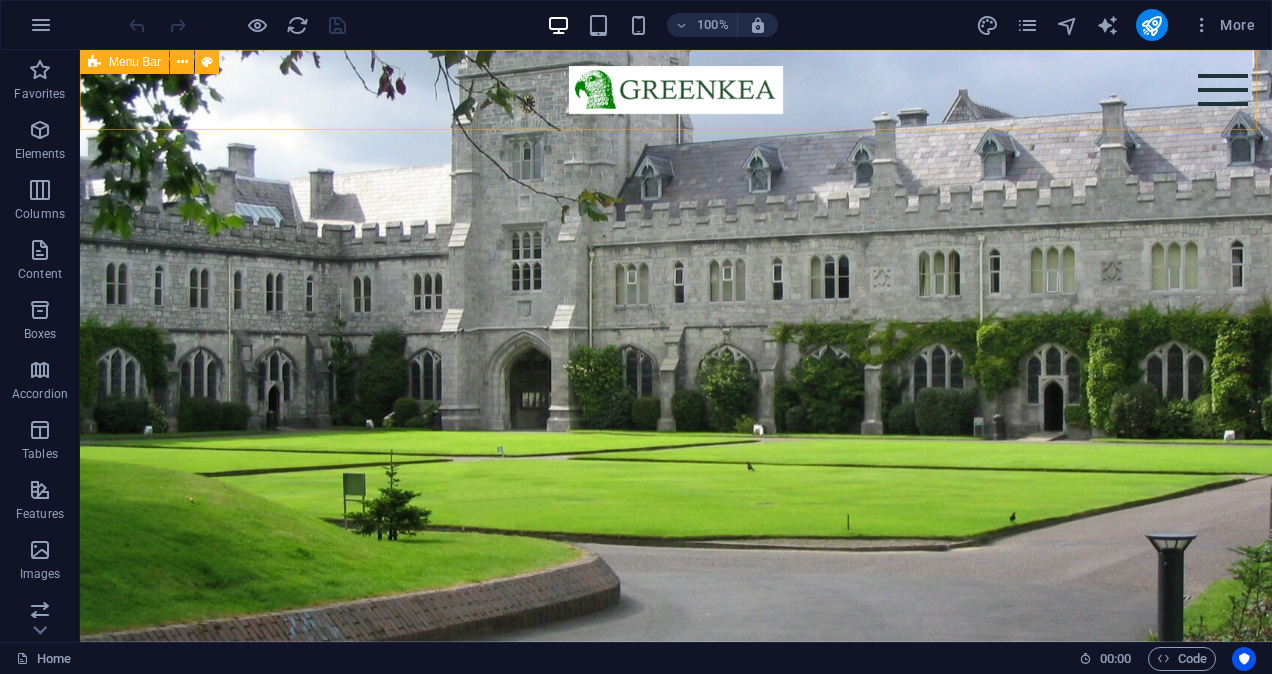 click on "Home About Services Industries Insights Contact Privacy" at bounding box center [676, 90] 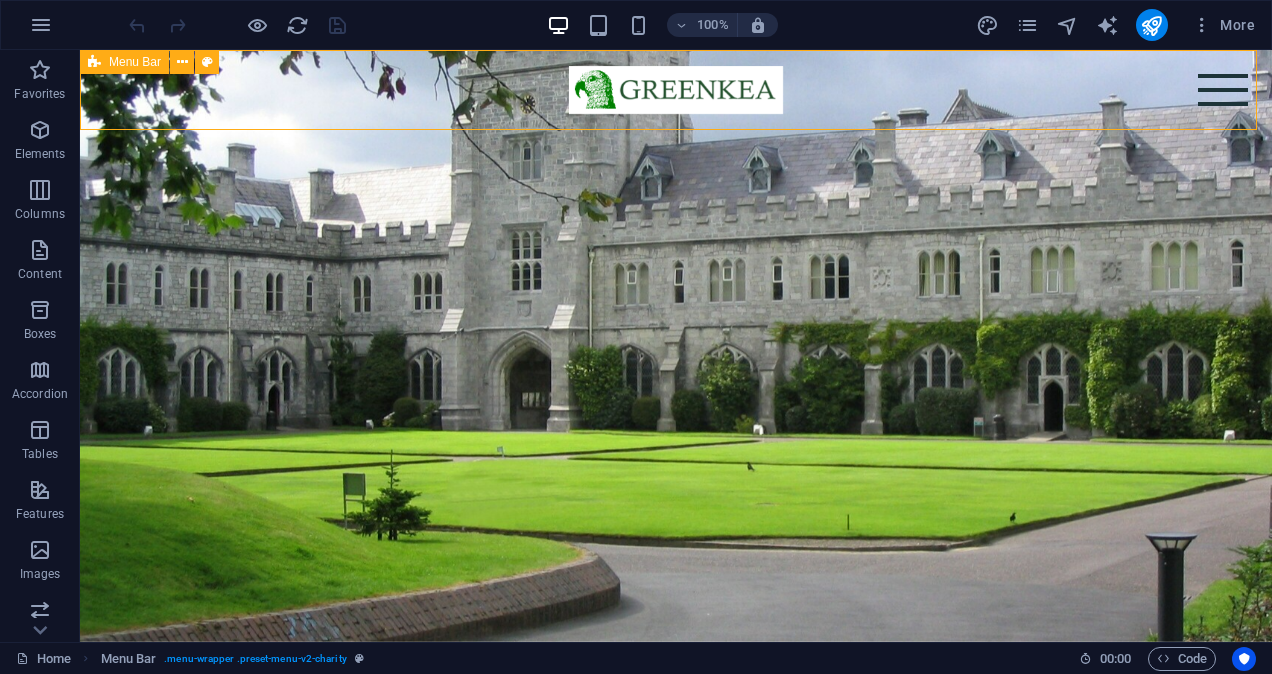 click on "Home About Services Industries Insights Contact Privacy" at bounding box center (676, 90) 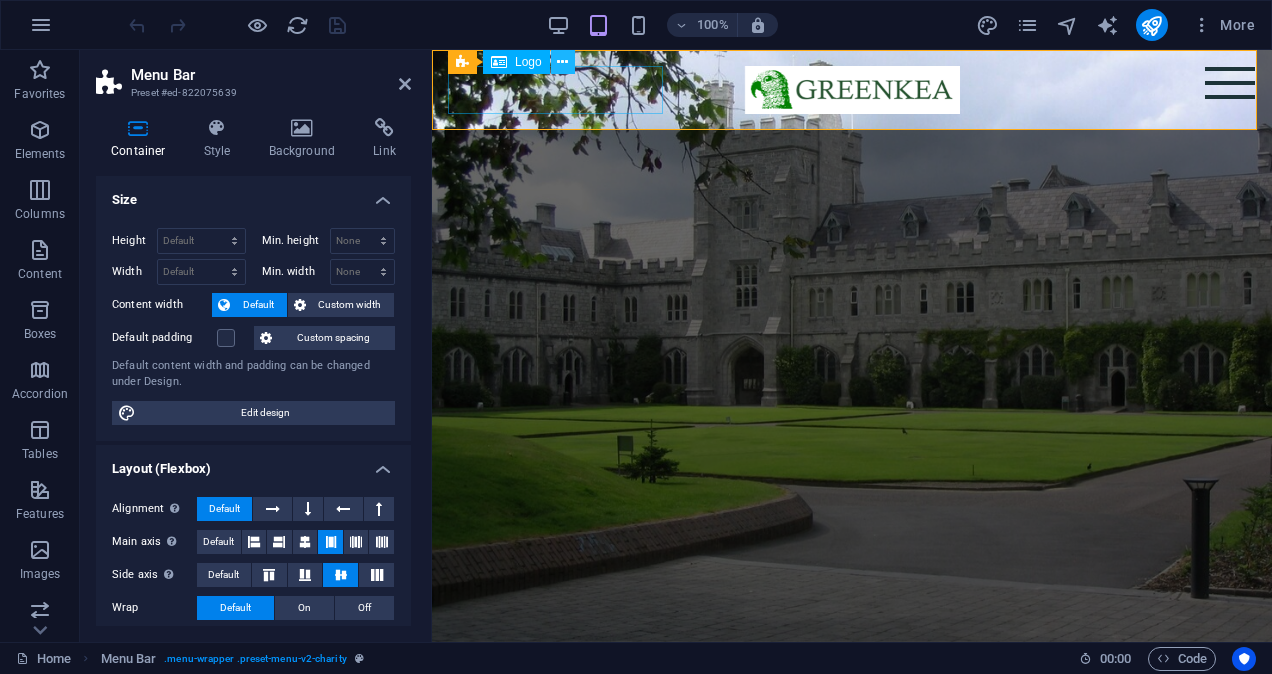 click at bounding box center [562, 62] 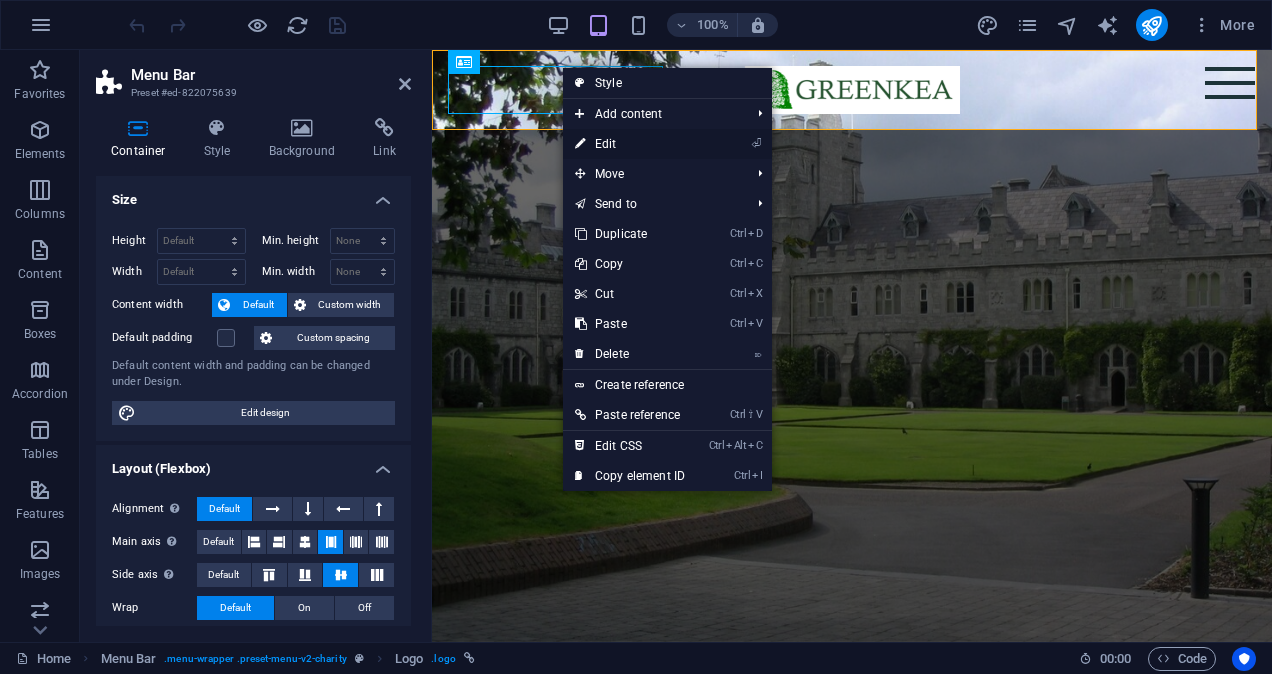 click on "⏎  Edit" at bounding box center (630, 144) 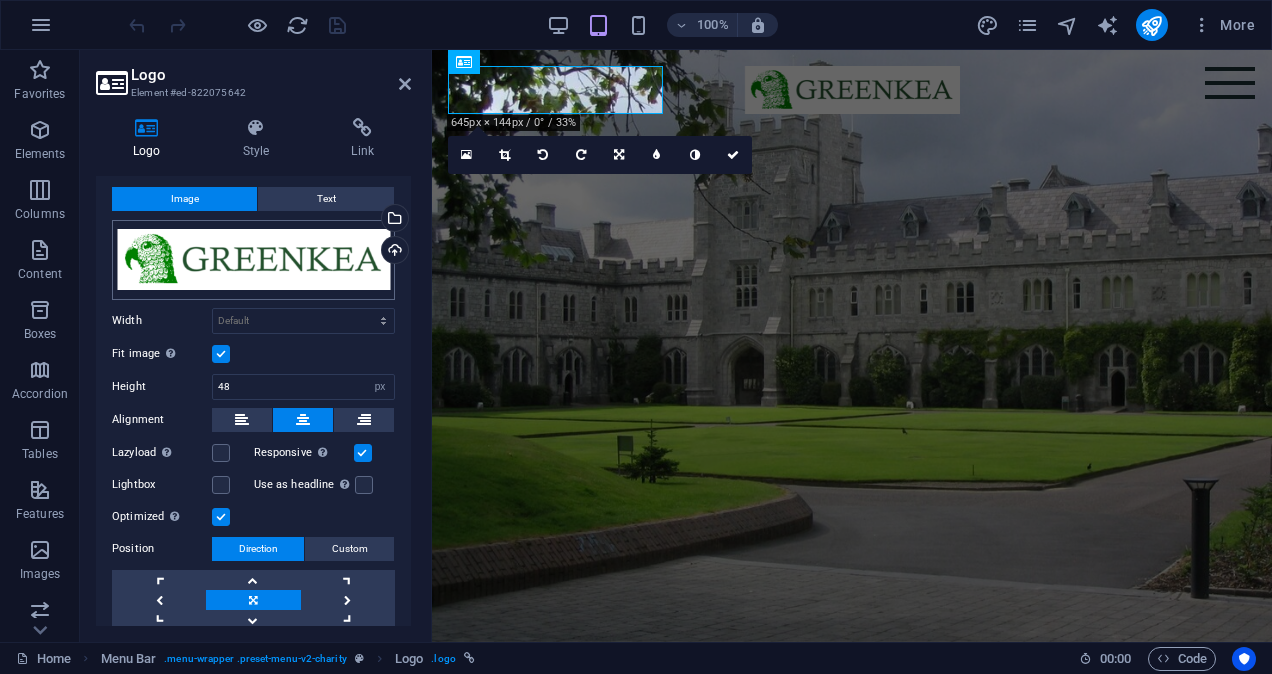 scroll, scrollTop: 0, scrollLeft: 0, axis: both 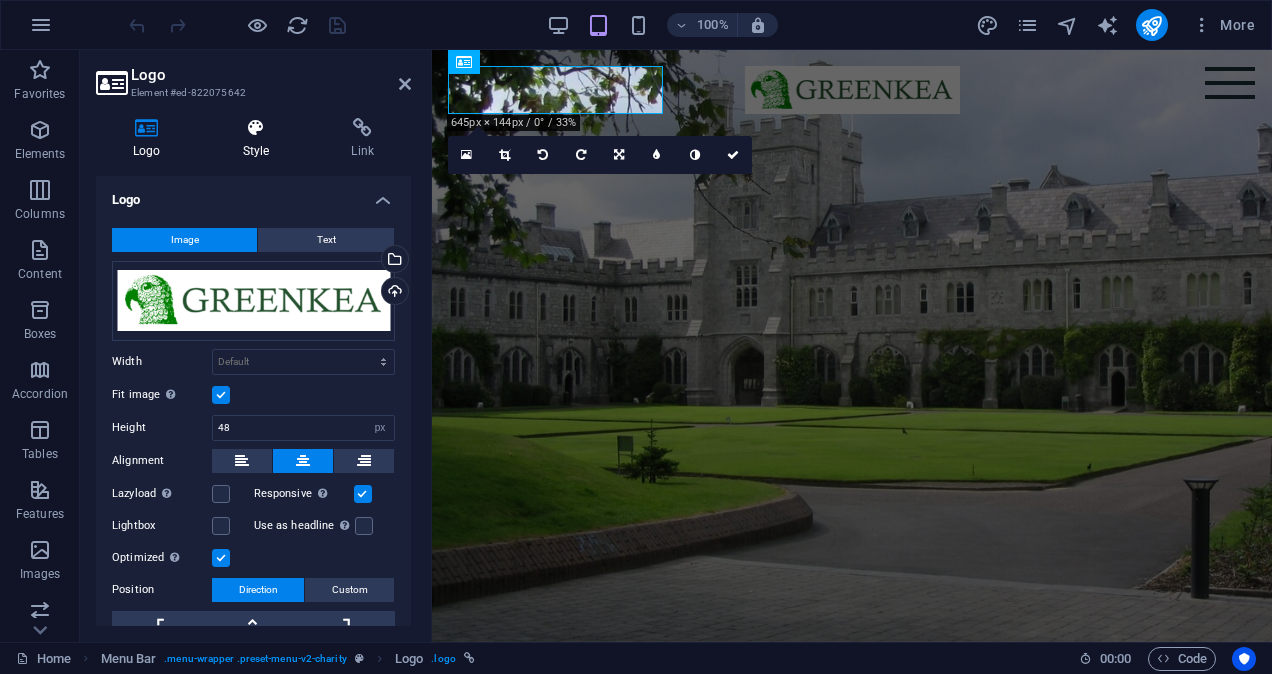 click on "Style" at bounding box center [260, 139] 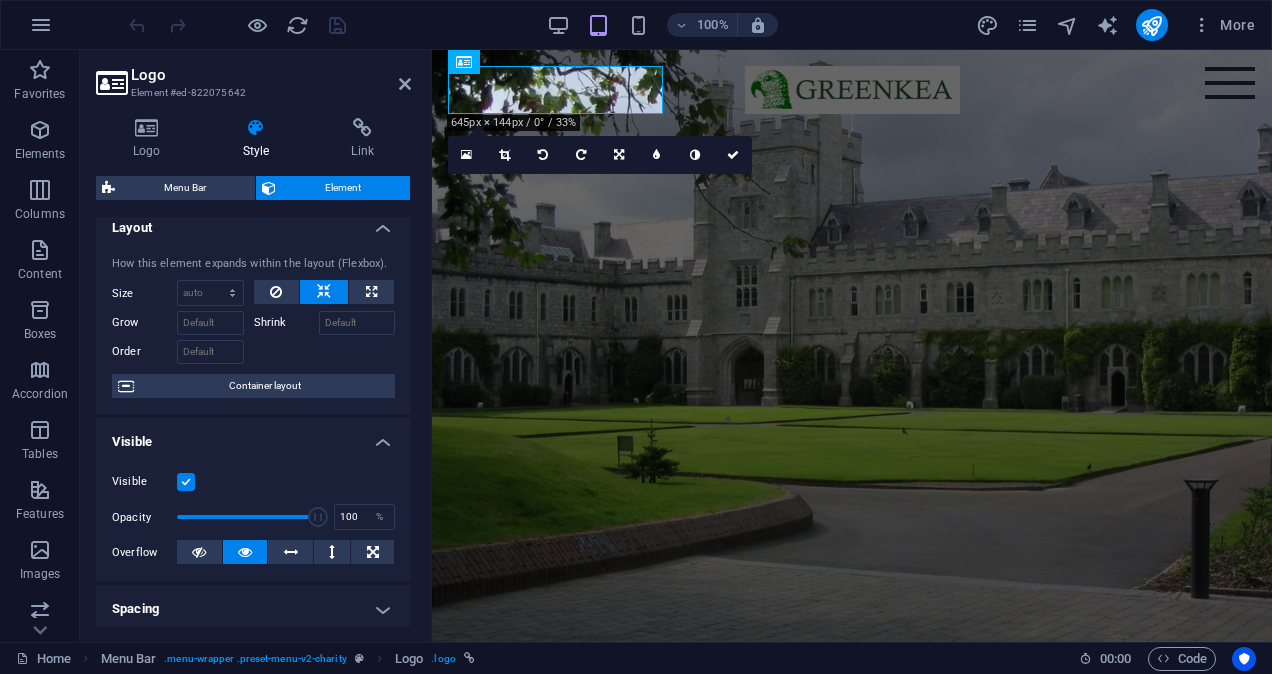 scroll, scrollTop: 0, scrollLeft: 0, axis: both 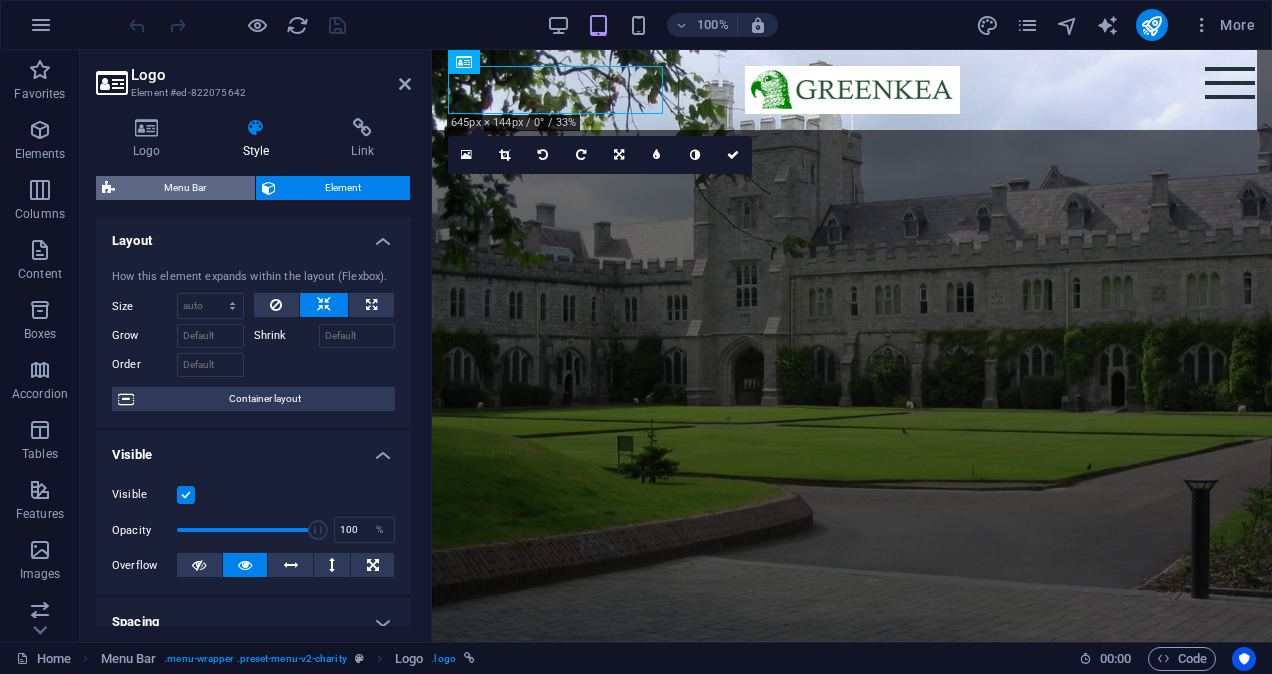 click on "Menu Bar" at bounding box center [185, 188] 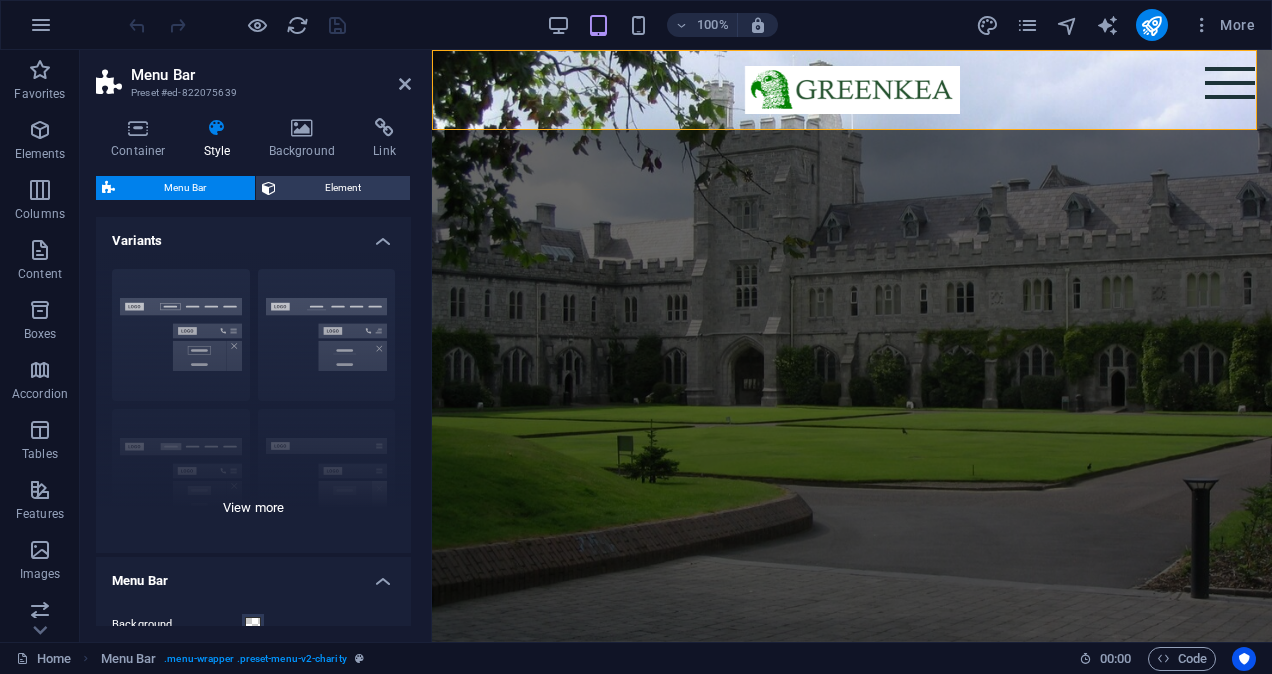 click on "Border Centered Default Fixed Loki Trigger Wide XXL" at bounding box center [253, 403] 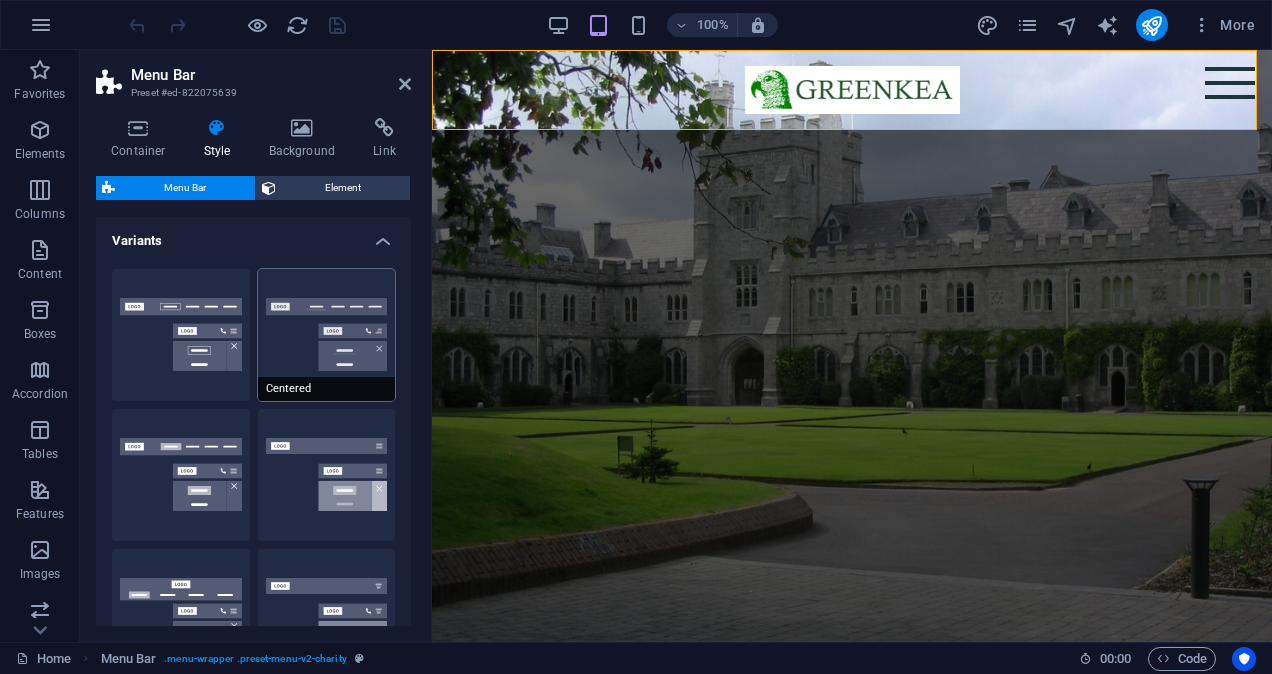 click on "Centered" at bounding box center [327, 335] 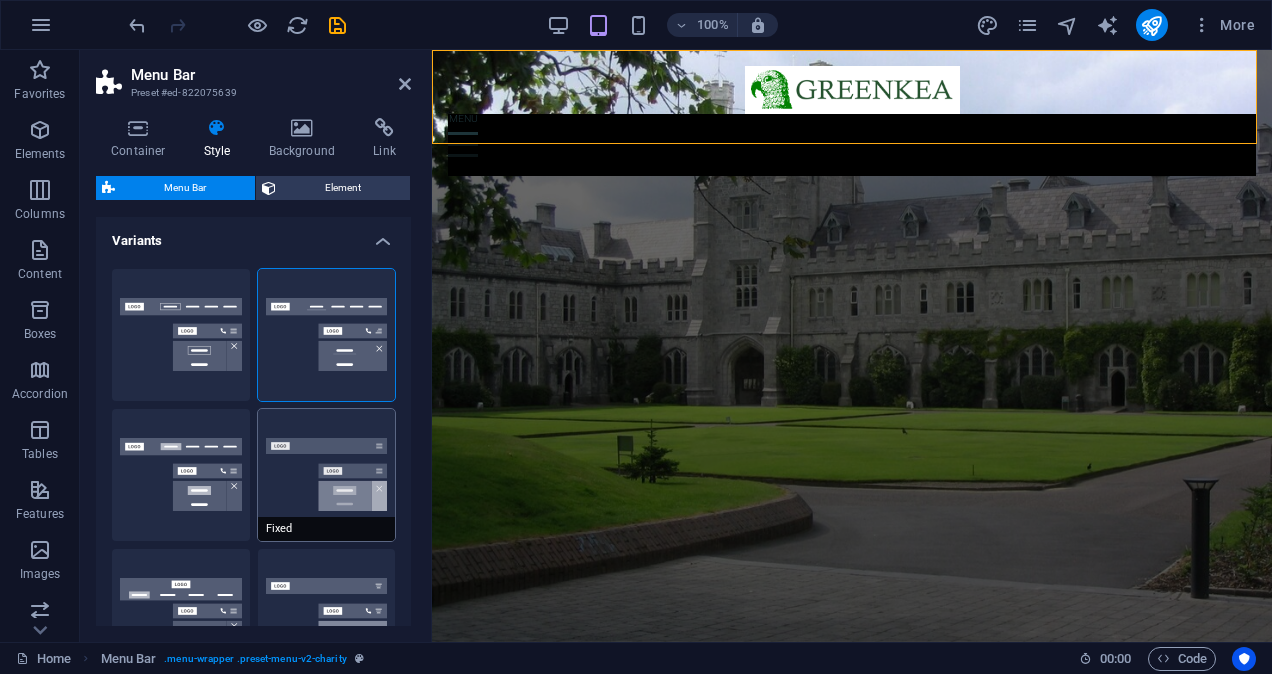 click on "Fixed" at bounding box center [327, 475] 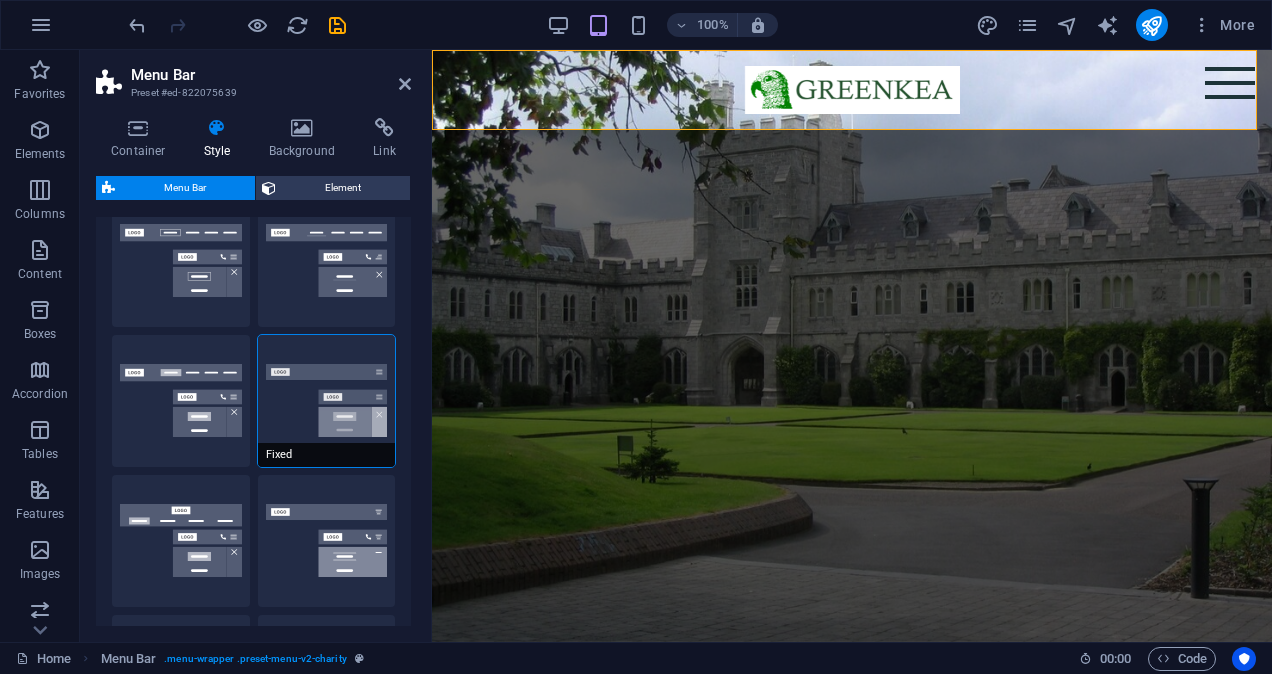 scroll, scrollTop: 100, scrollLeft: 0, axis: vertical 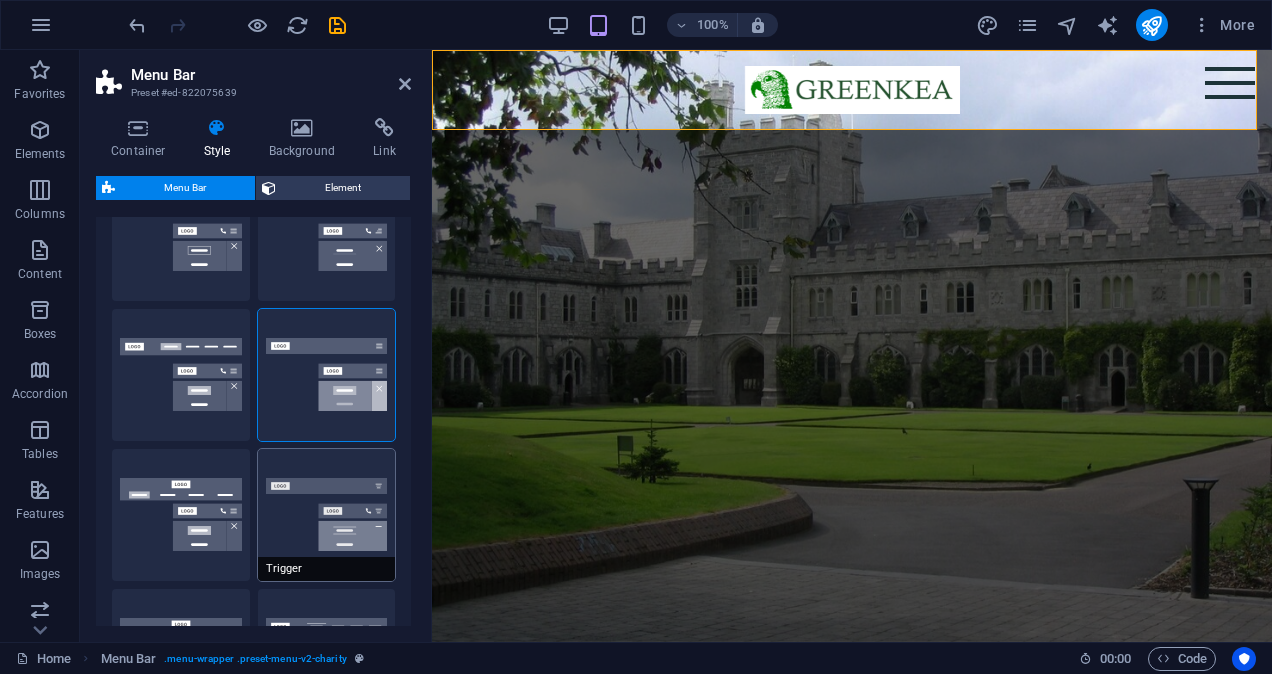 click on "Trigger" at bounding box center [327, 515] 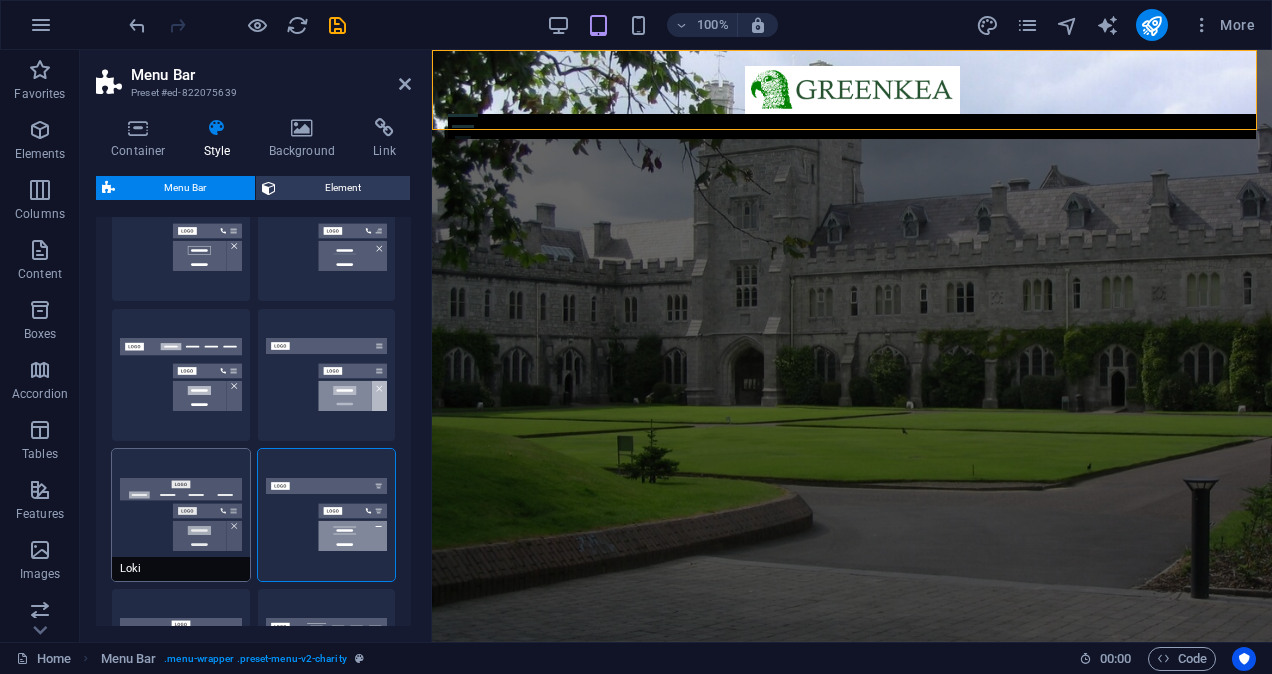 click on "Loki" at bounding box center [181, 515] 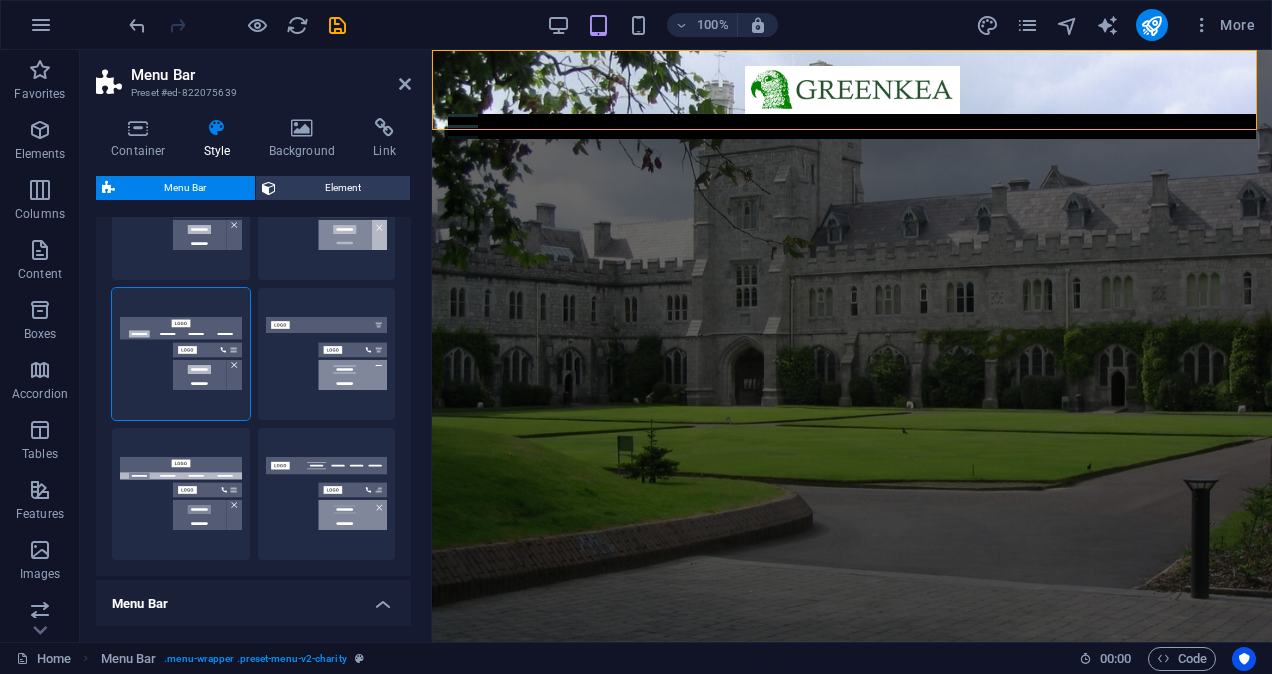 scroll, scrollTop: 400, scrollLeft: 0, axis: vertical 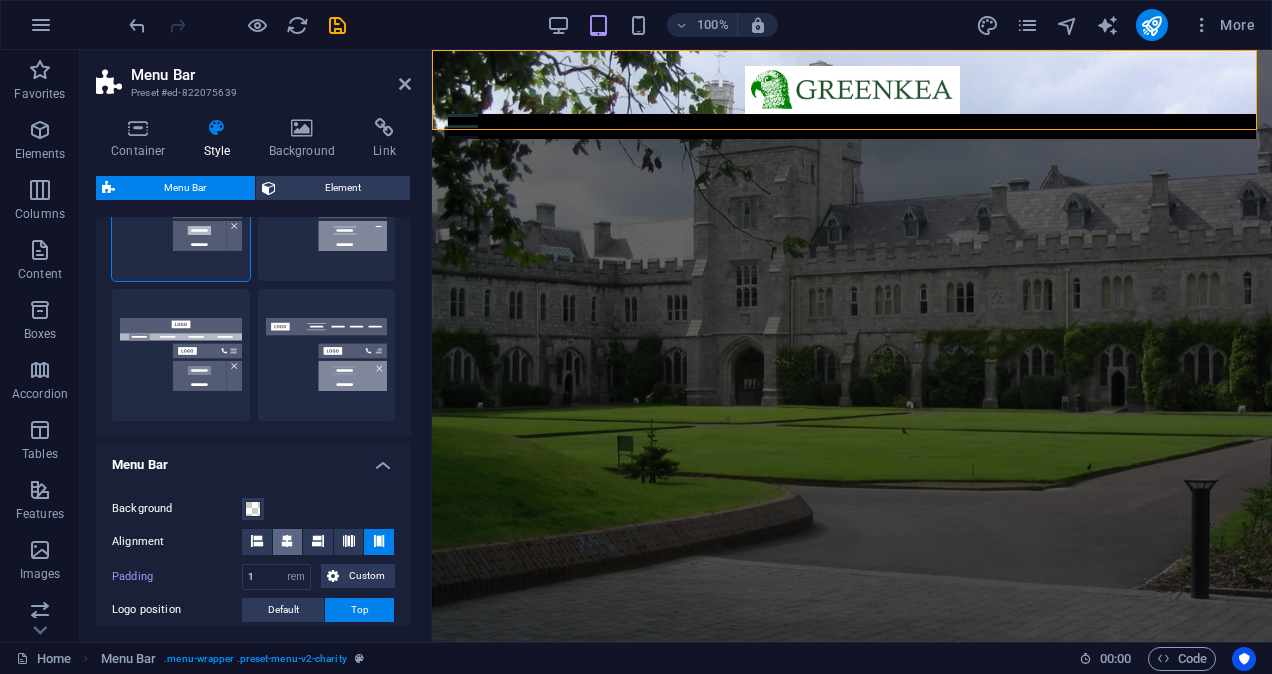 click at bounding box center (287, 541) 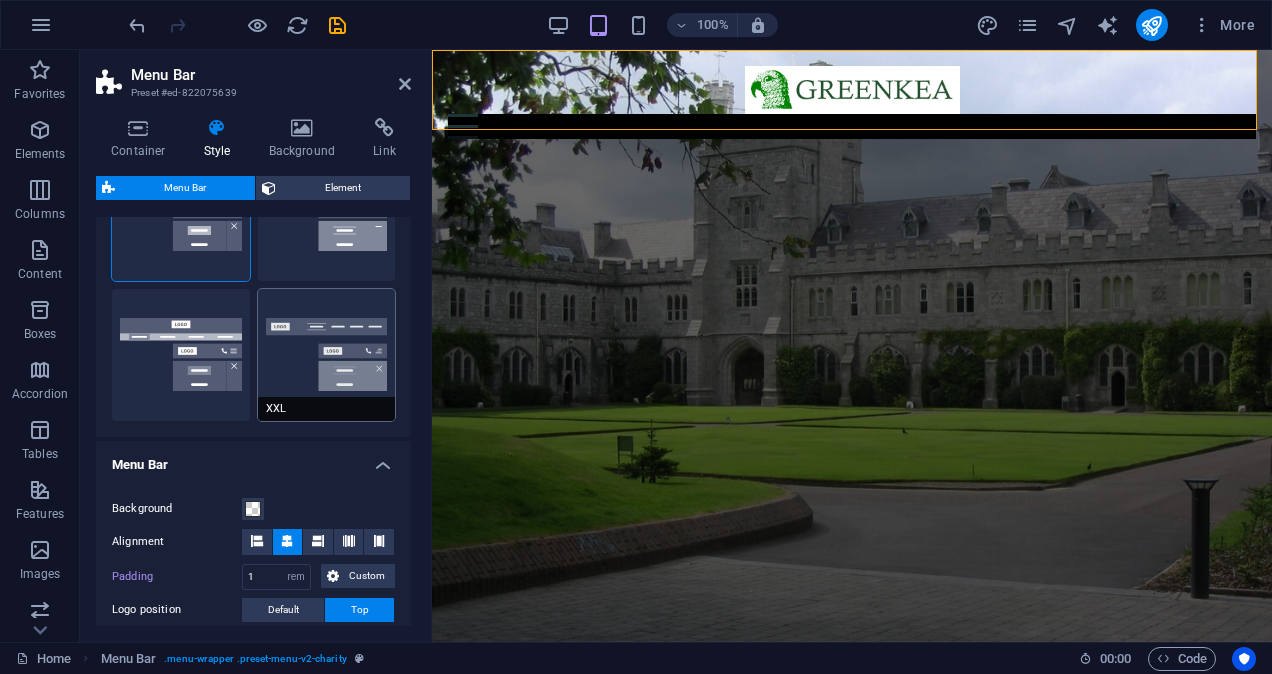 click on "XXL" at bounding box center [327, 355] 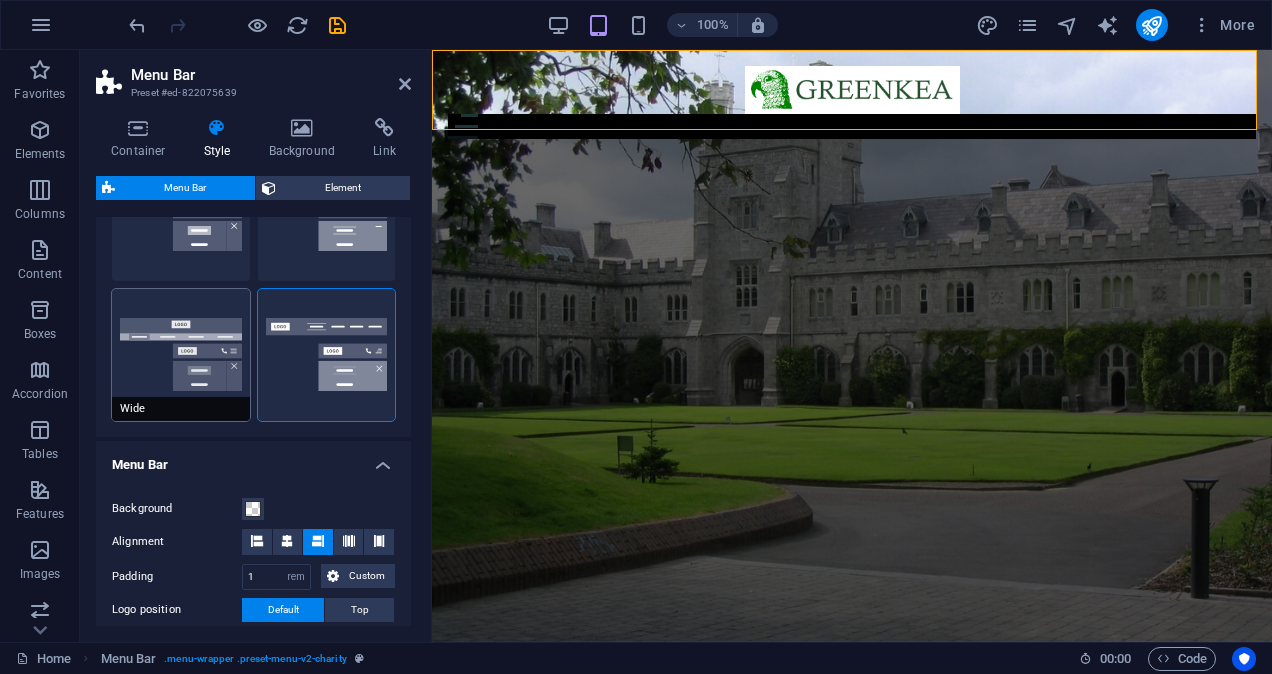 click on "Wide" at bounding box center (181, 355) 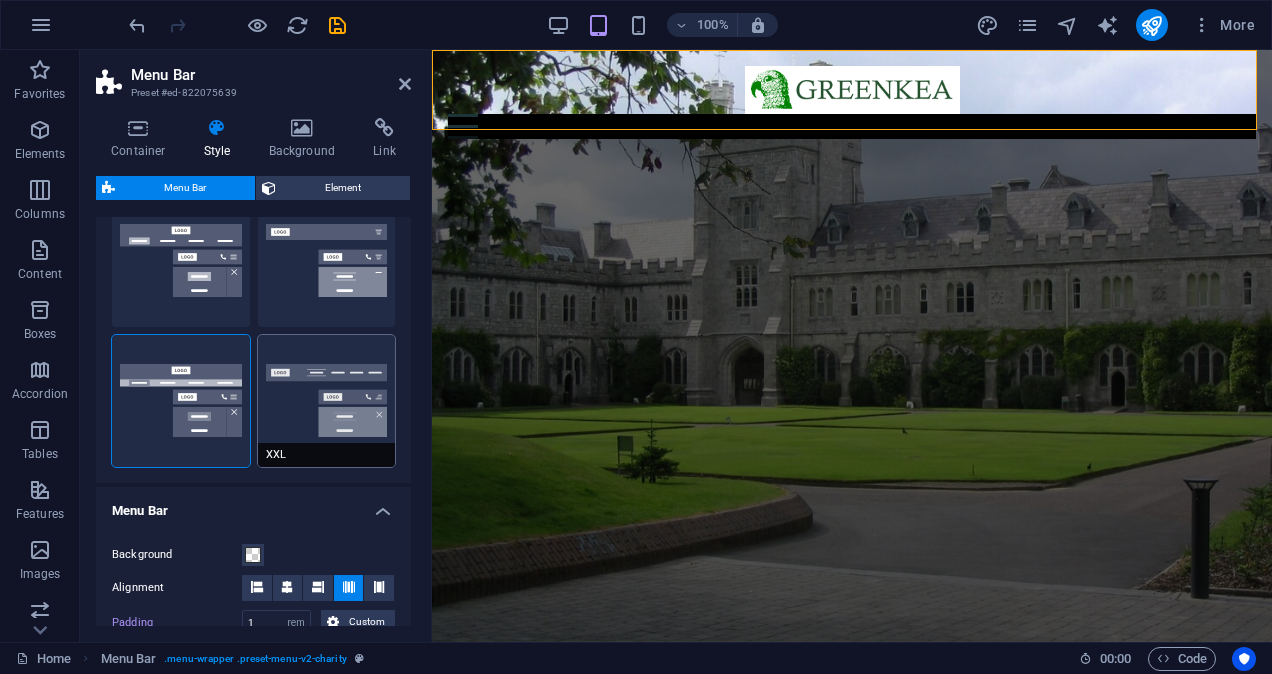 scroll, scrollTop: 300, scrollLeft: 0, axis: vertical 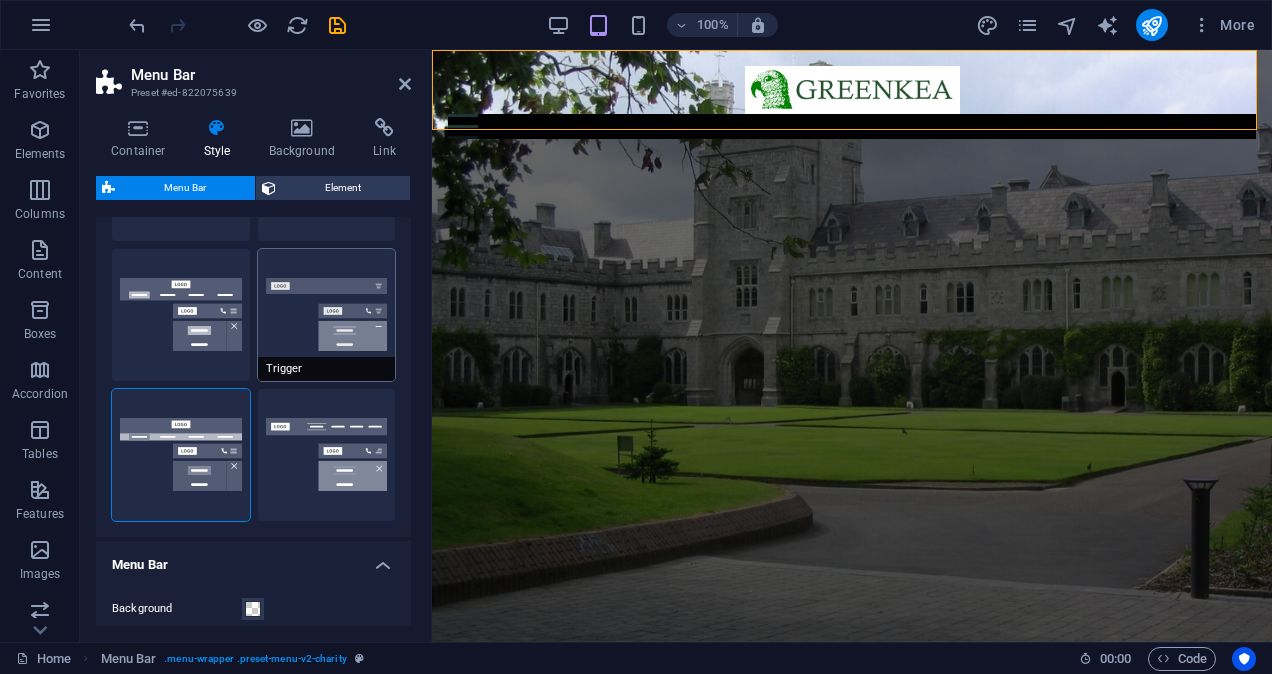 click on "Trigger" at bounding box center [327, 315] 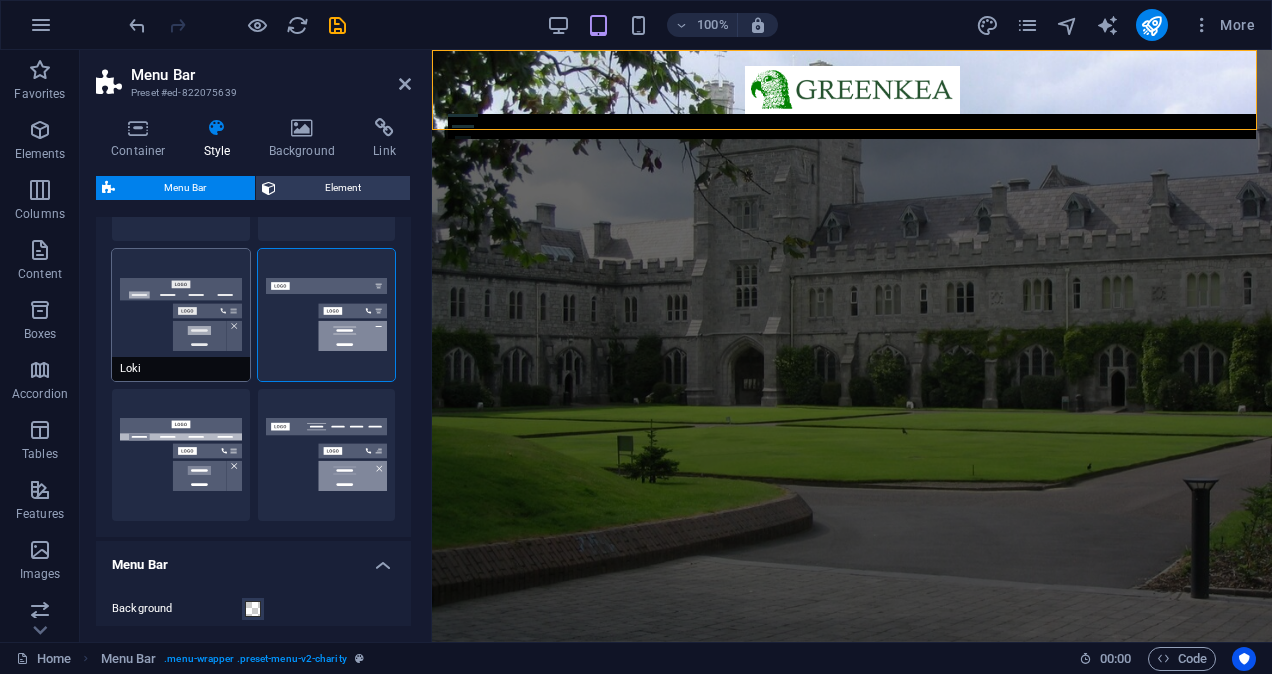 click on "Loki" at bounding box center [181, 315] 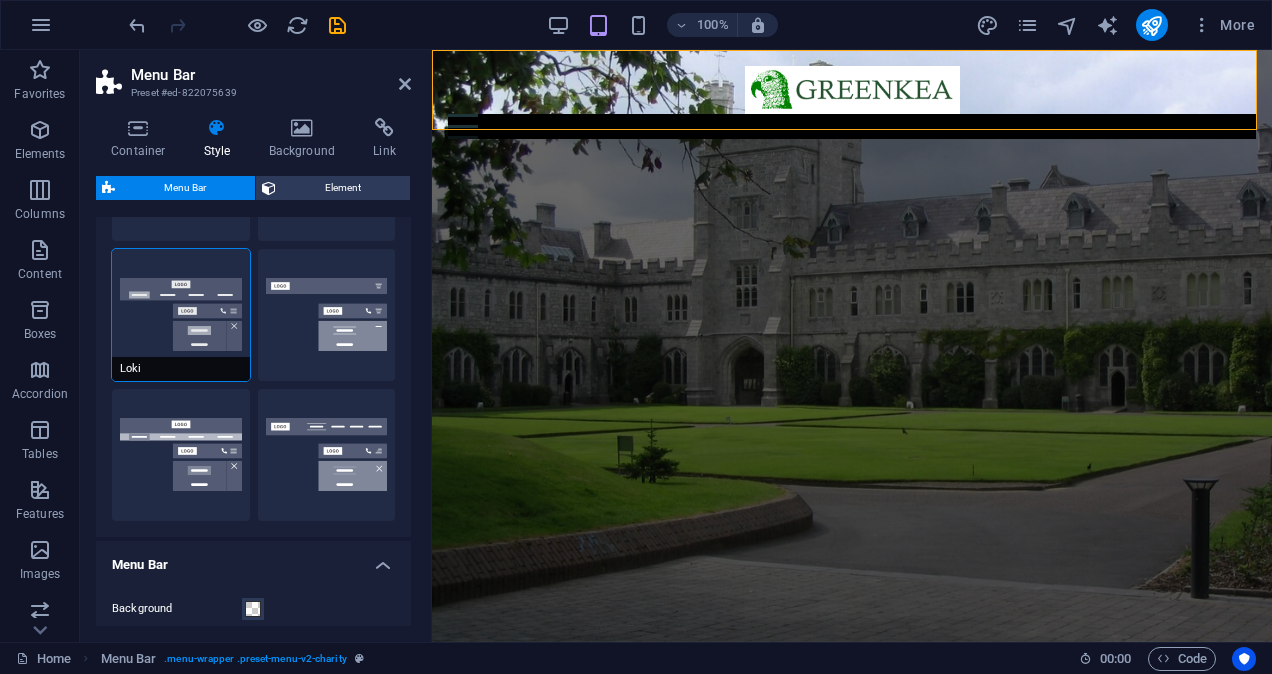 scroll, scrollTop: 100, scrollLeft: 0, axis: vertical 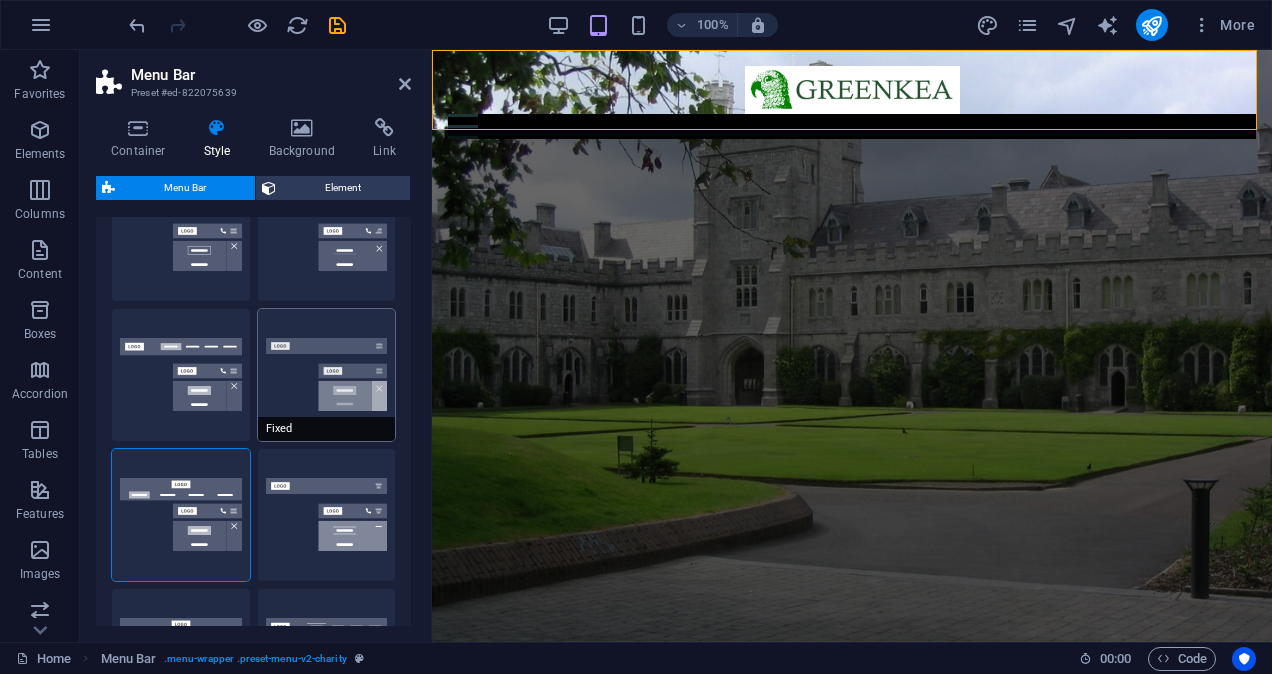 click on "Fixed" at bounding box center [327, 375] 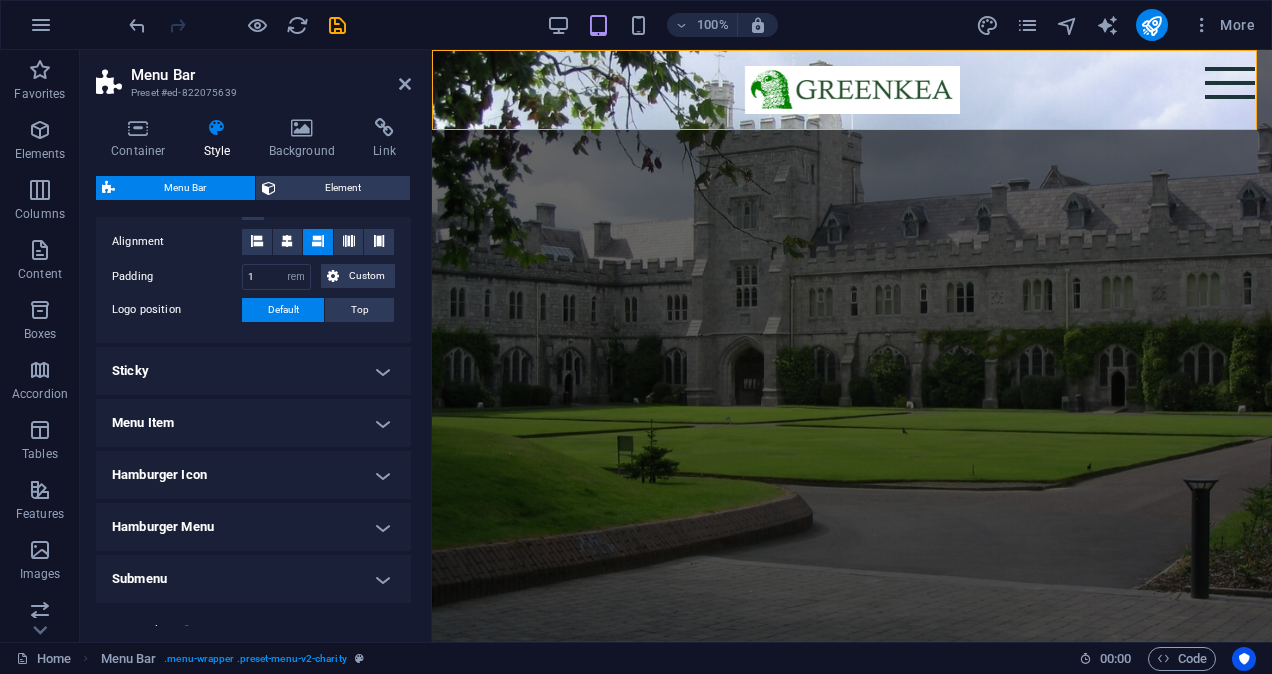 scroll, scrollTop: 600, scrollLeft: 0, axis: vertical 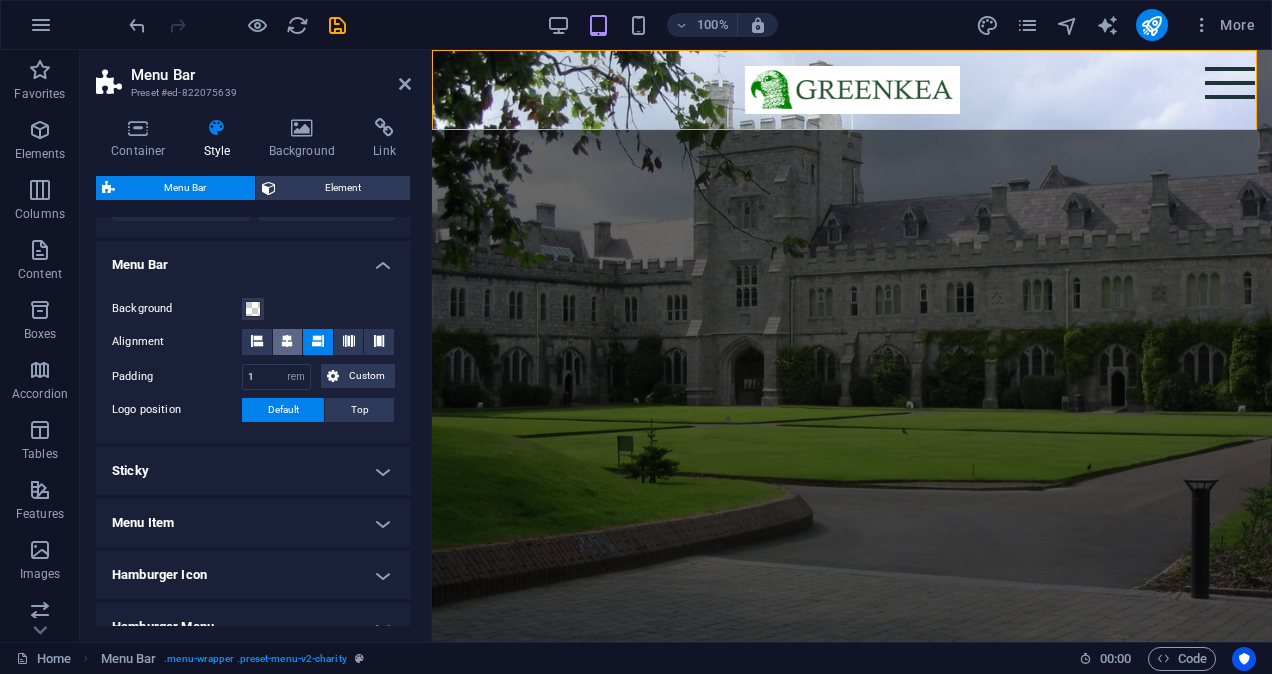 click at bounding box center (287, 341) 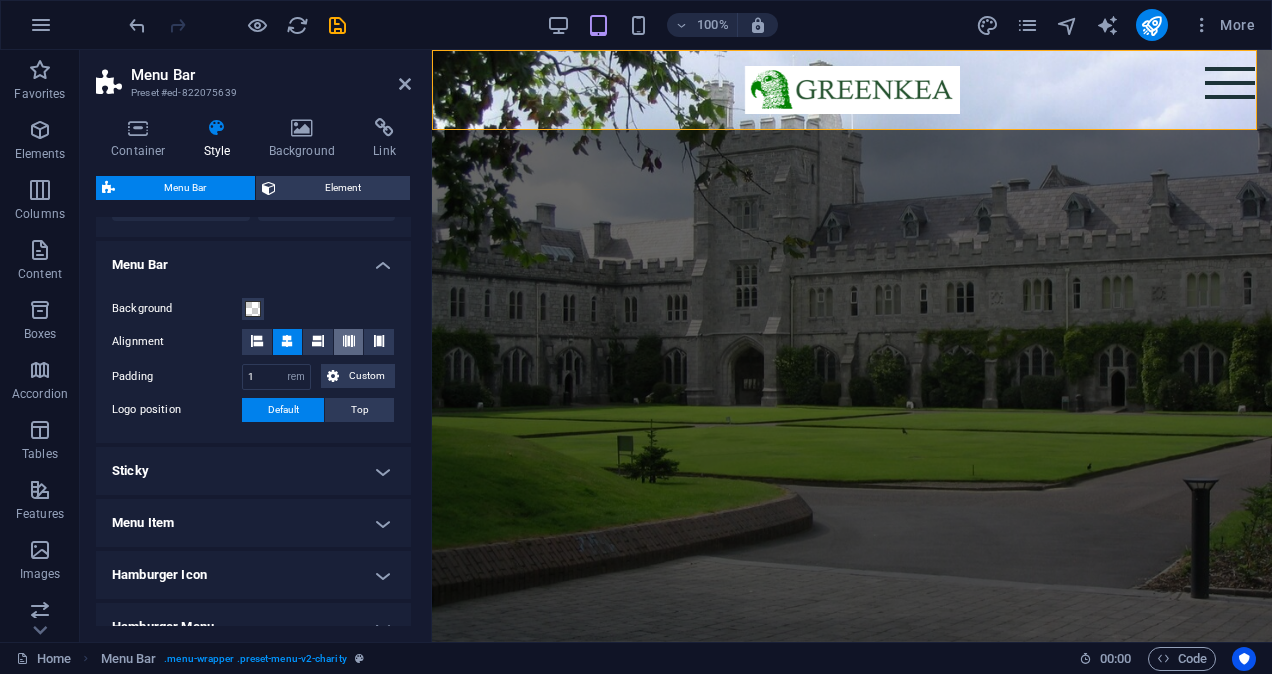 click at bounding box center [349, 342] 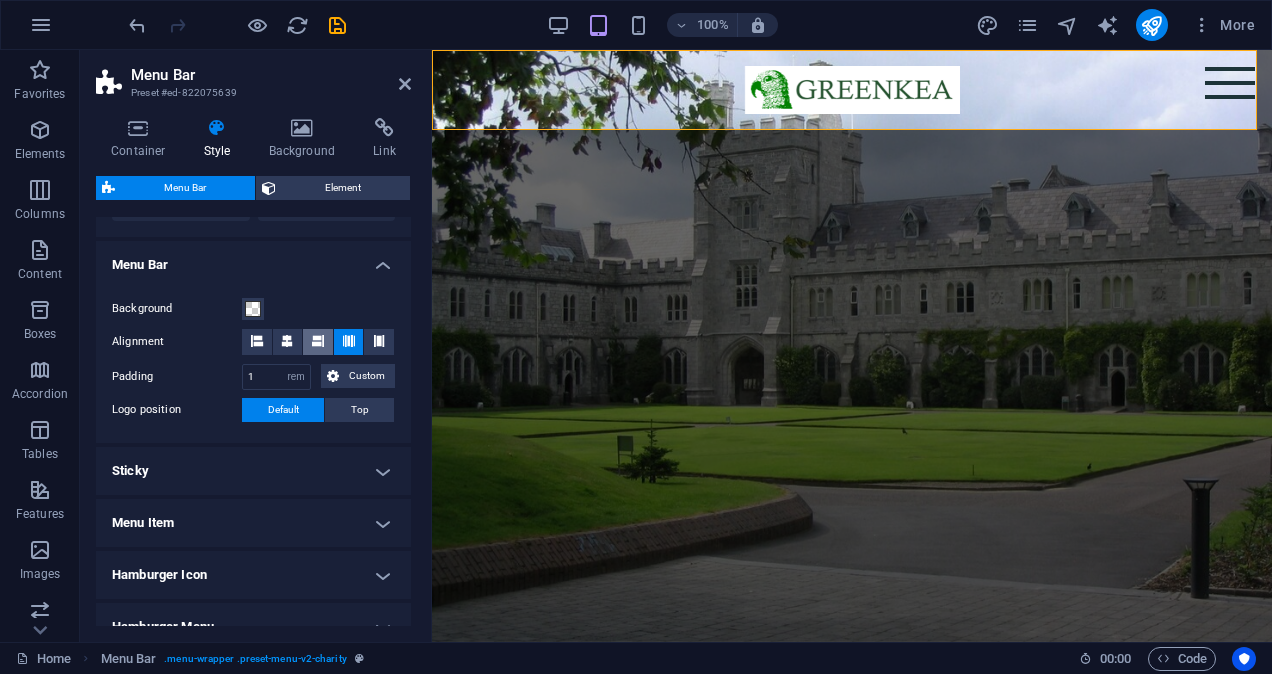 click at bounding box center [318, 341] 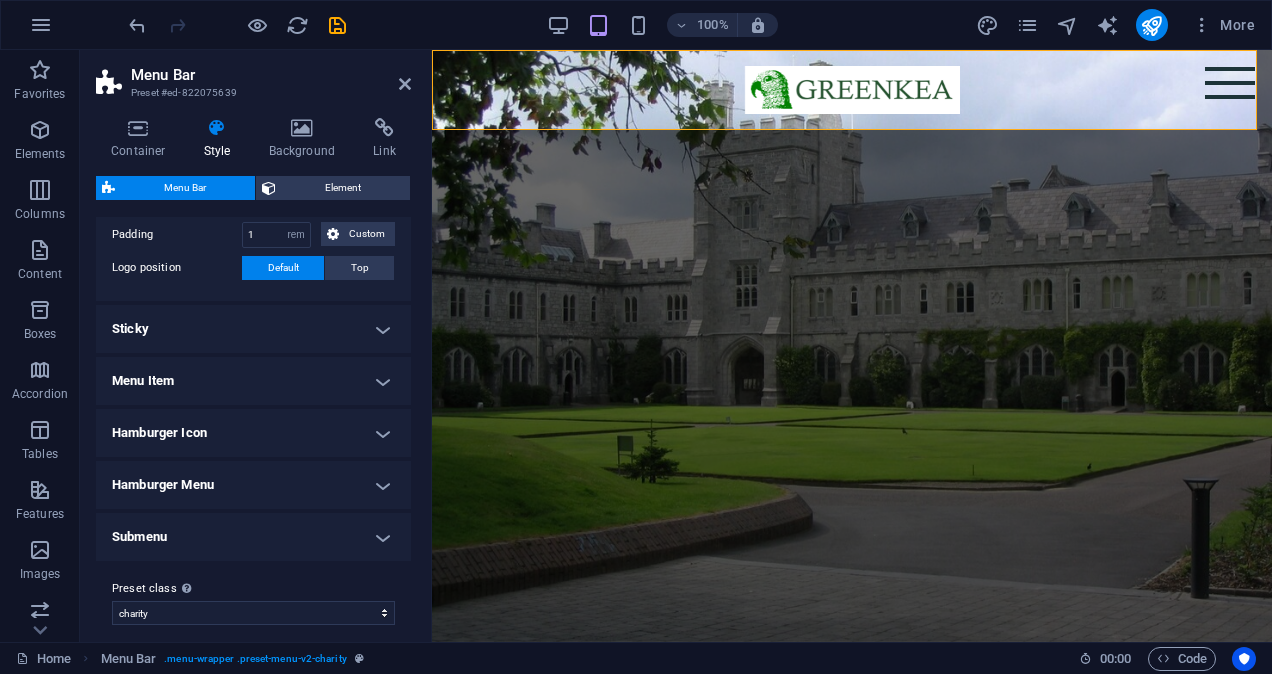 scroll, scrollTop: 756, scrollLeft: 0, axis: vertical 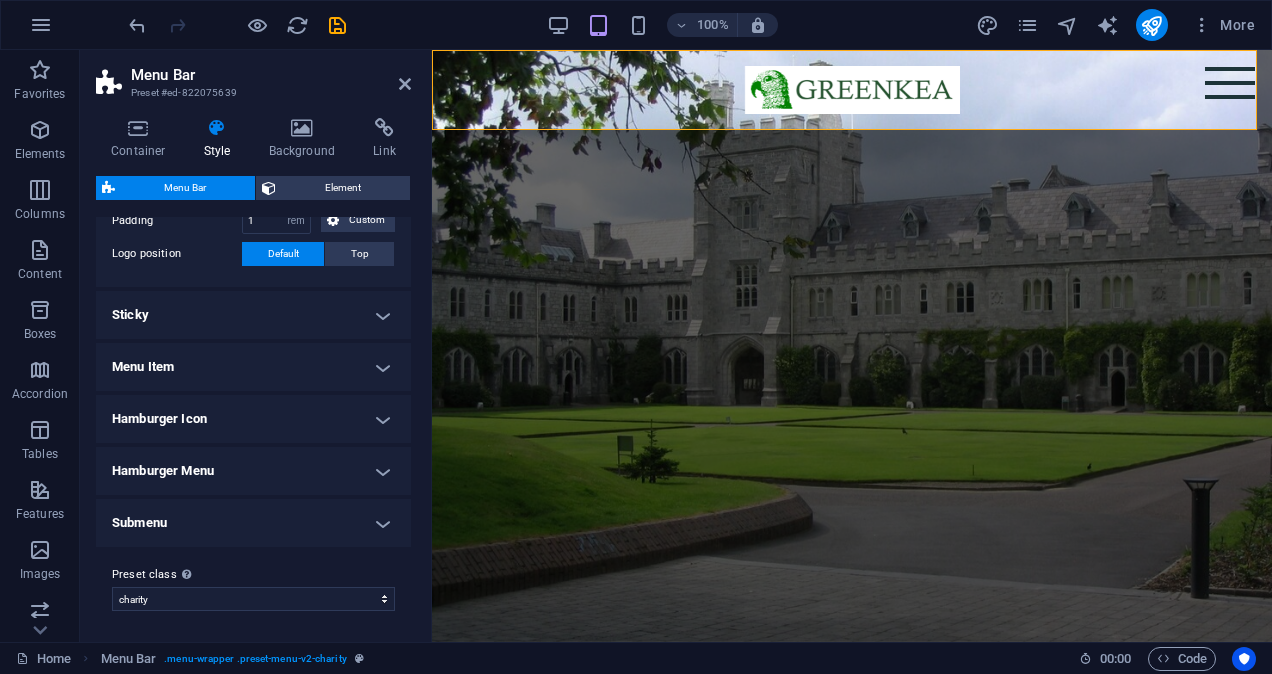 click on "Sticky" at bounding box center (253, 315) 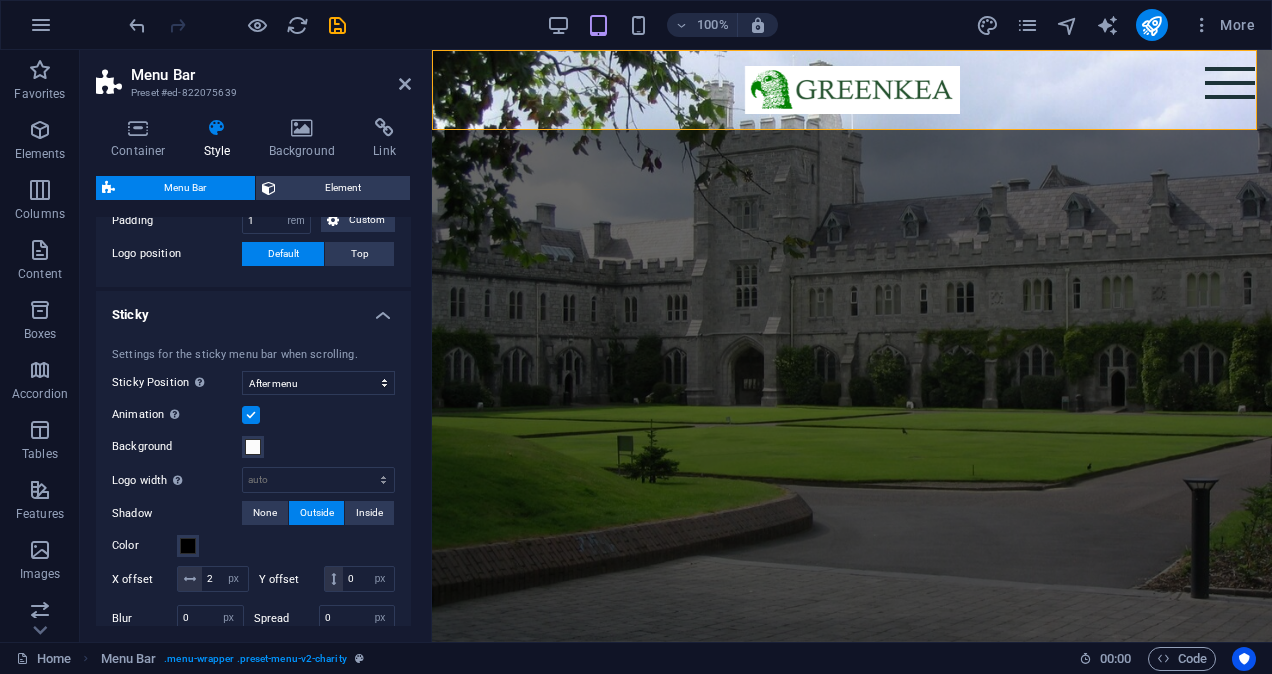 click on "Sticky" at bounding box center [253, 309] 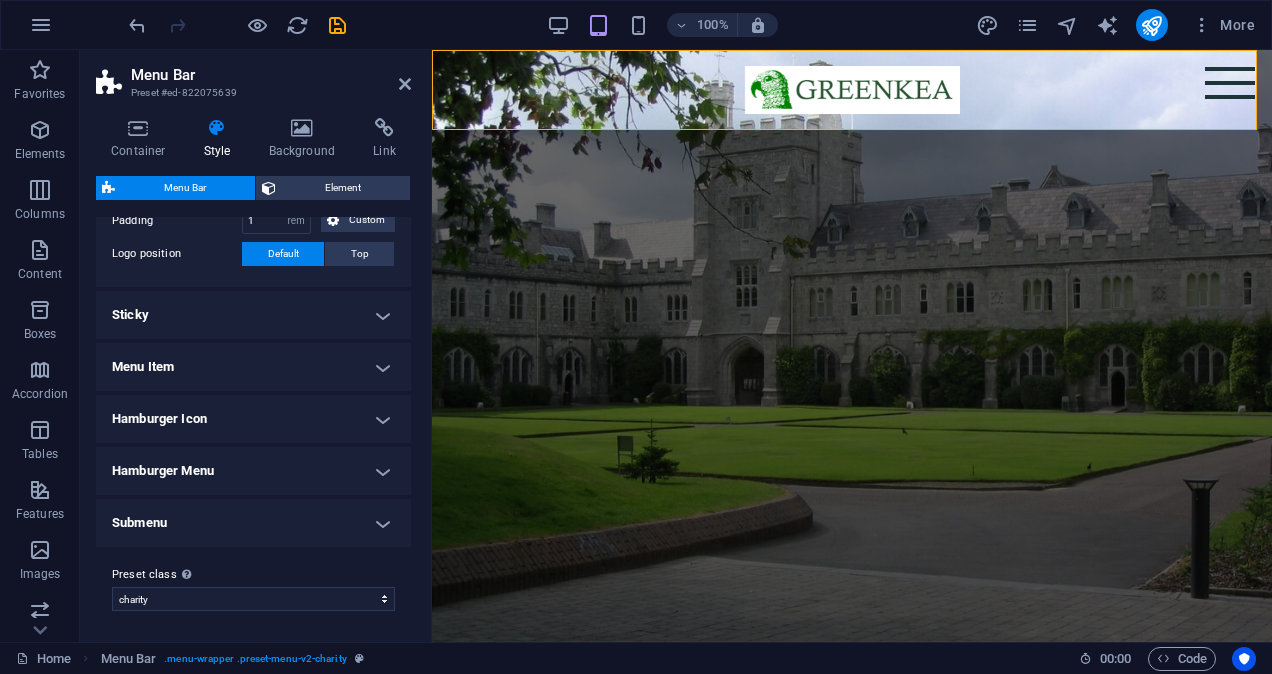 click on "Menu Item" at bounding box center [253, 367] 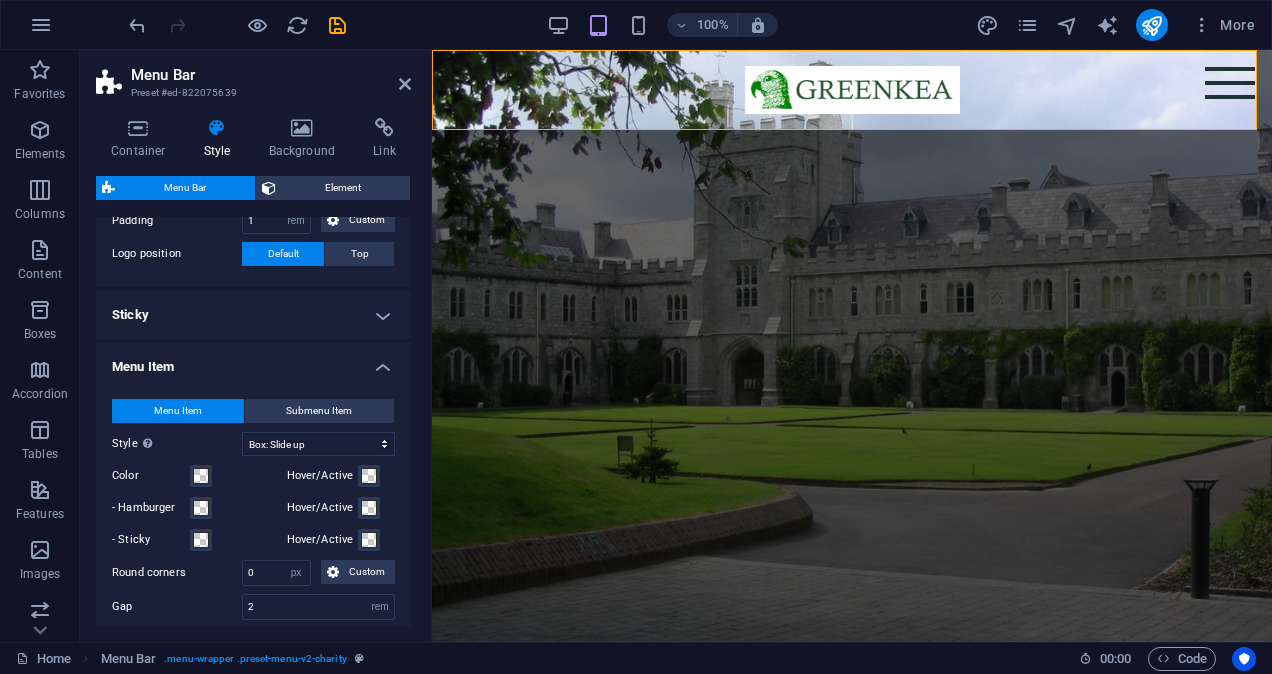 click on "Menu Item" at bounding box center [253, 361] 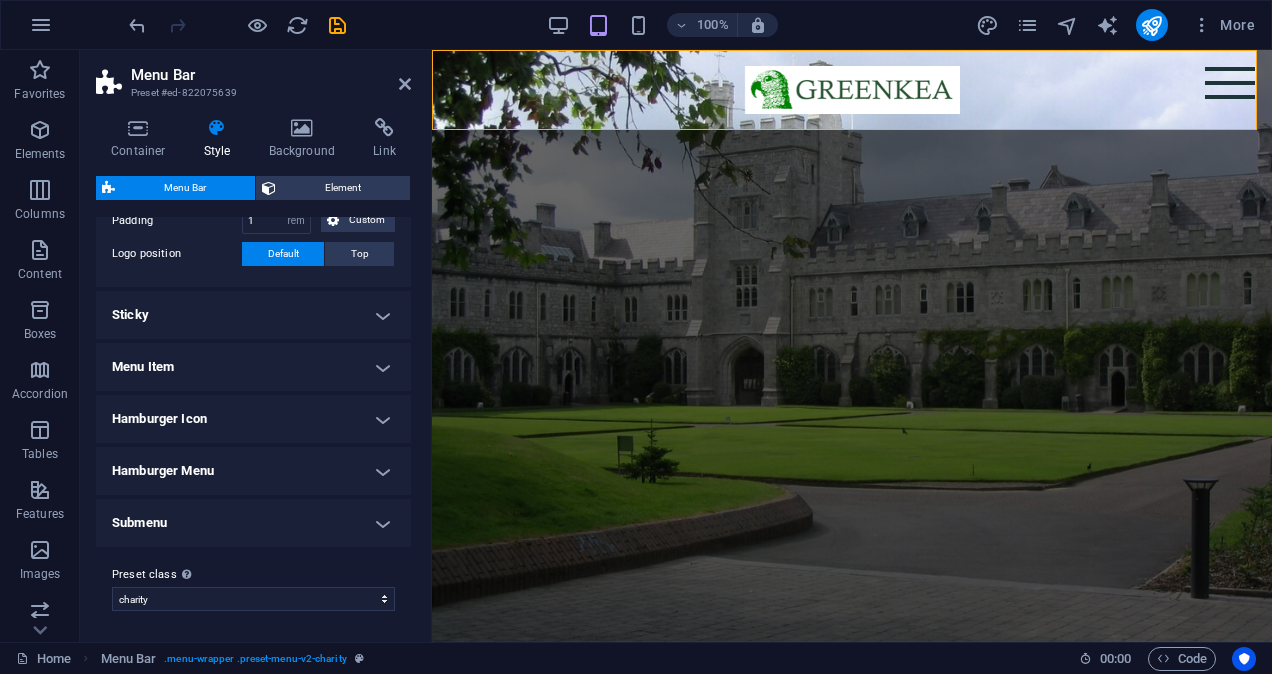 click on "Hamburger Icon" at bounding box center (253, 419) 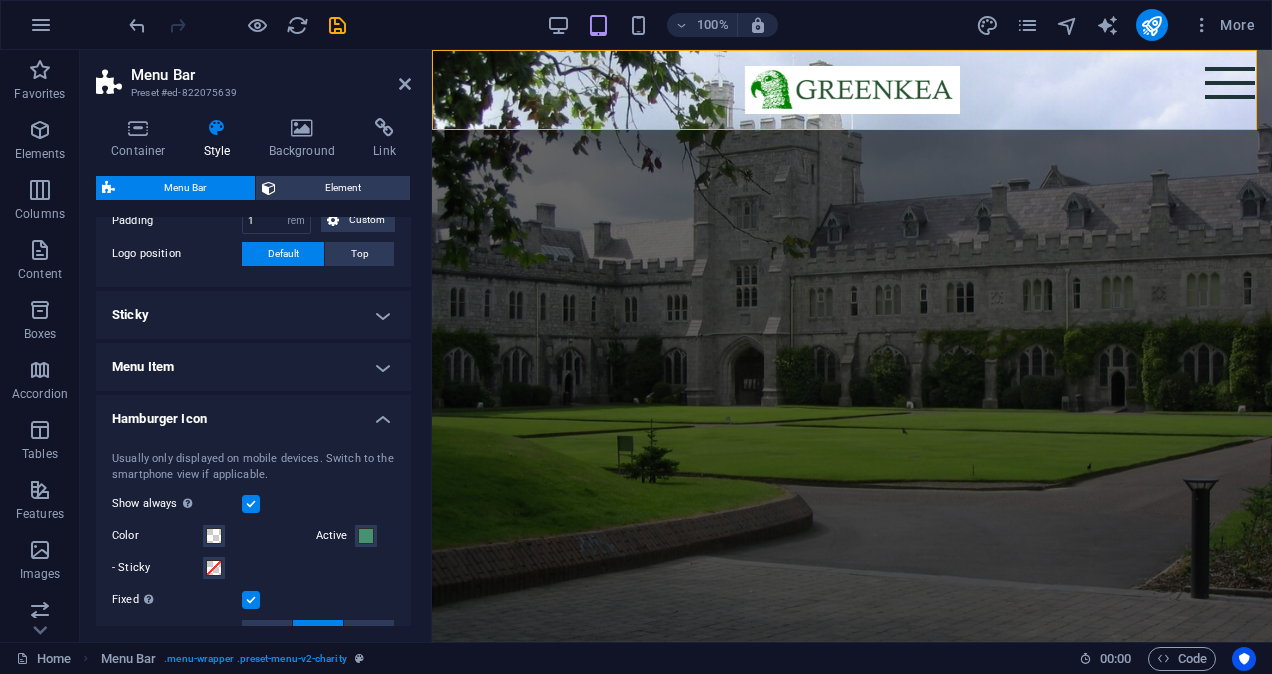 click on "Hamburger Icon" at bounding box center [253, 413] 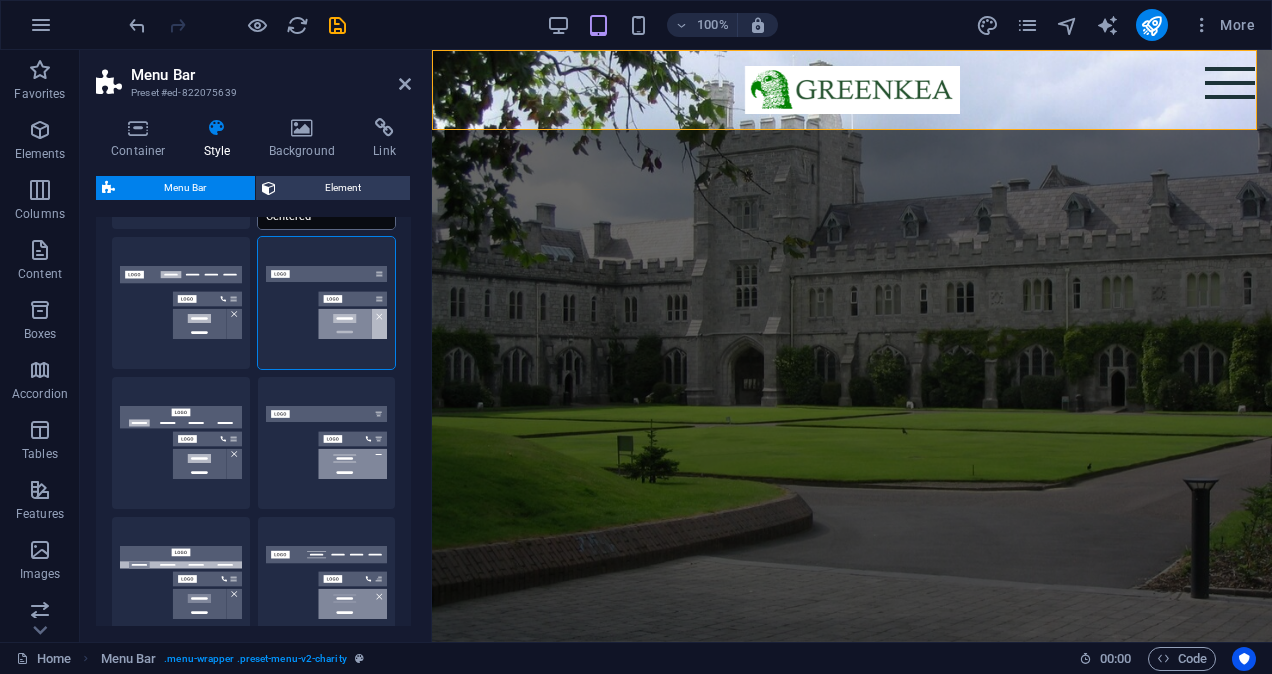 scroll, scrollTop: 0, scrollLeft: 0, axis: both 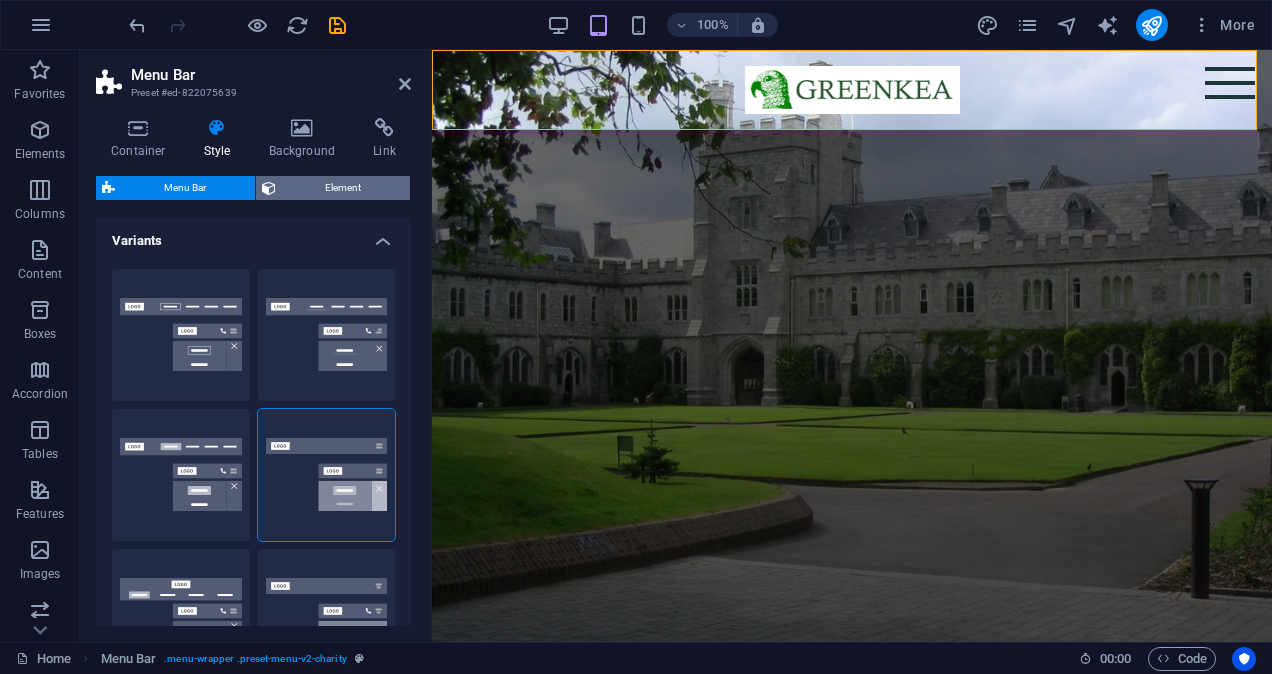 click on "Element" at bounding box center [343, 188] 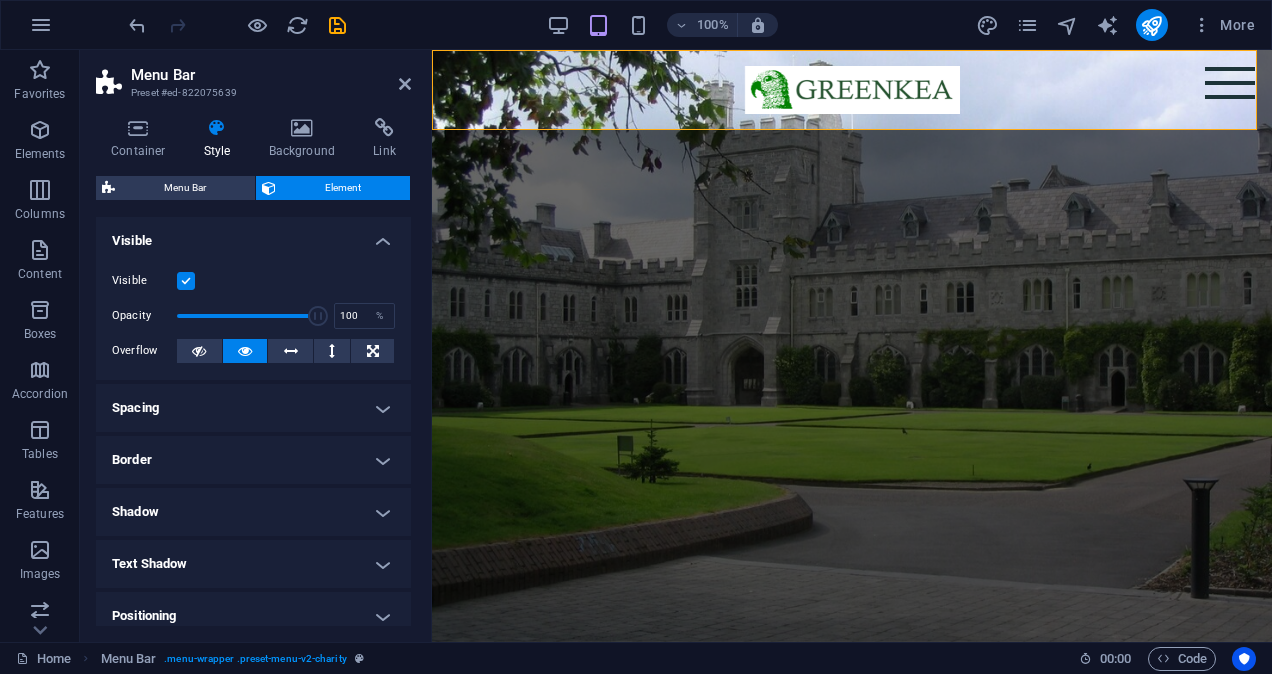 click at bounding box center (186, 281) 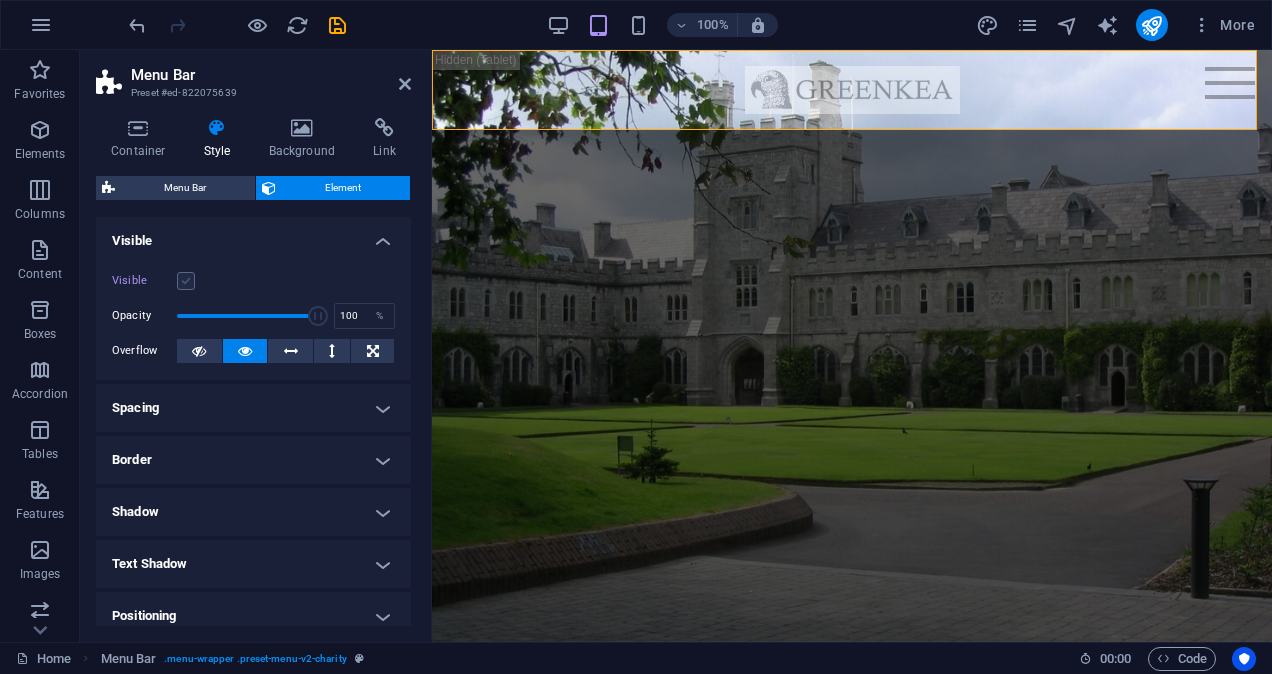 click at bounding box center [186, 281] 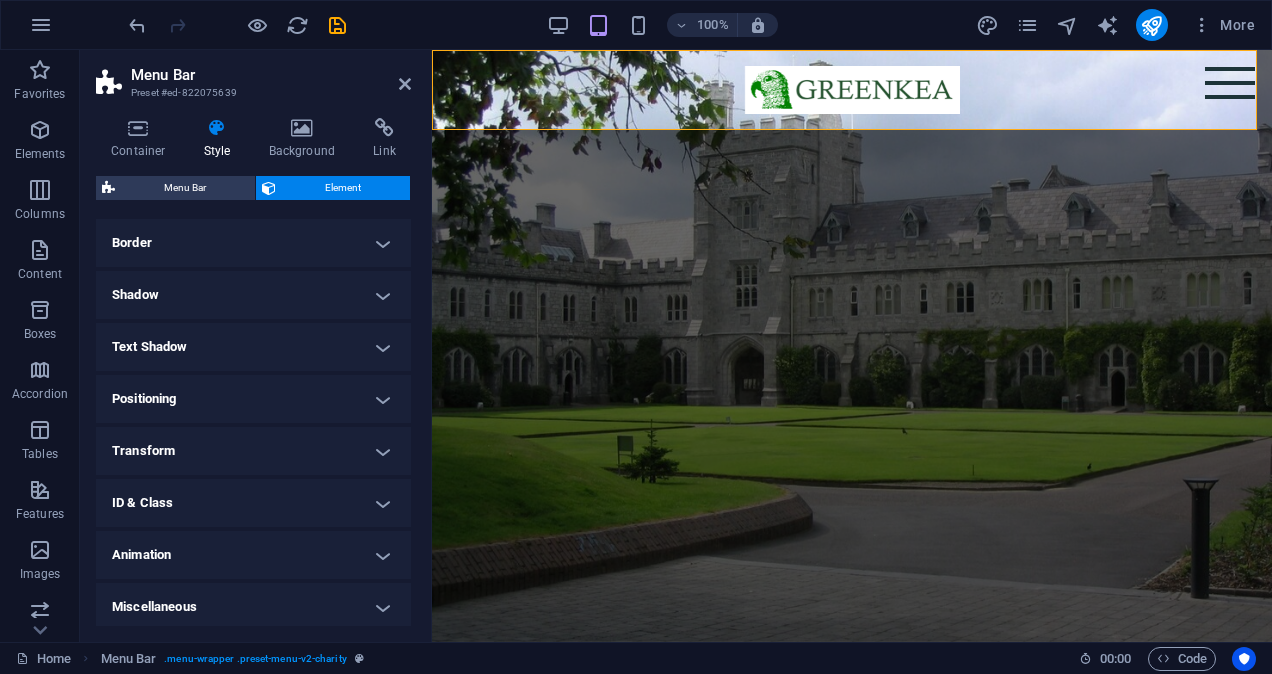 scroll, scrollTop: 221, scrollLeft: 0, axis: vertical 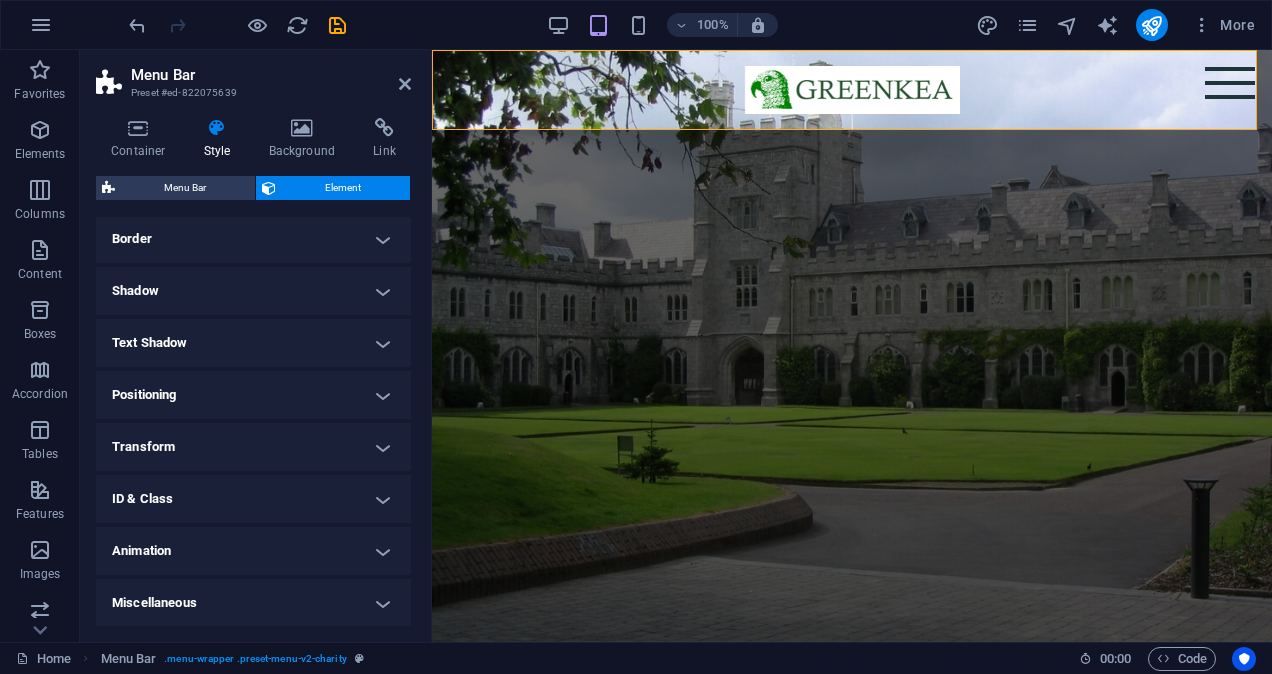 click on "Text Shadow" at bounding box center (253, 343) 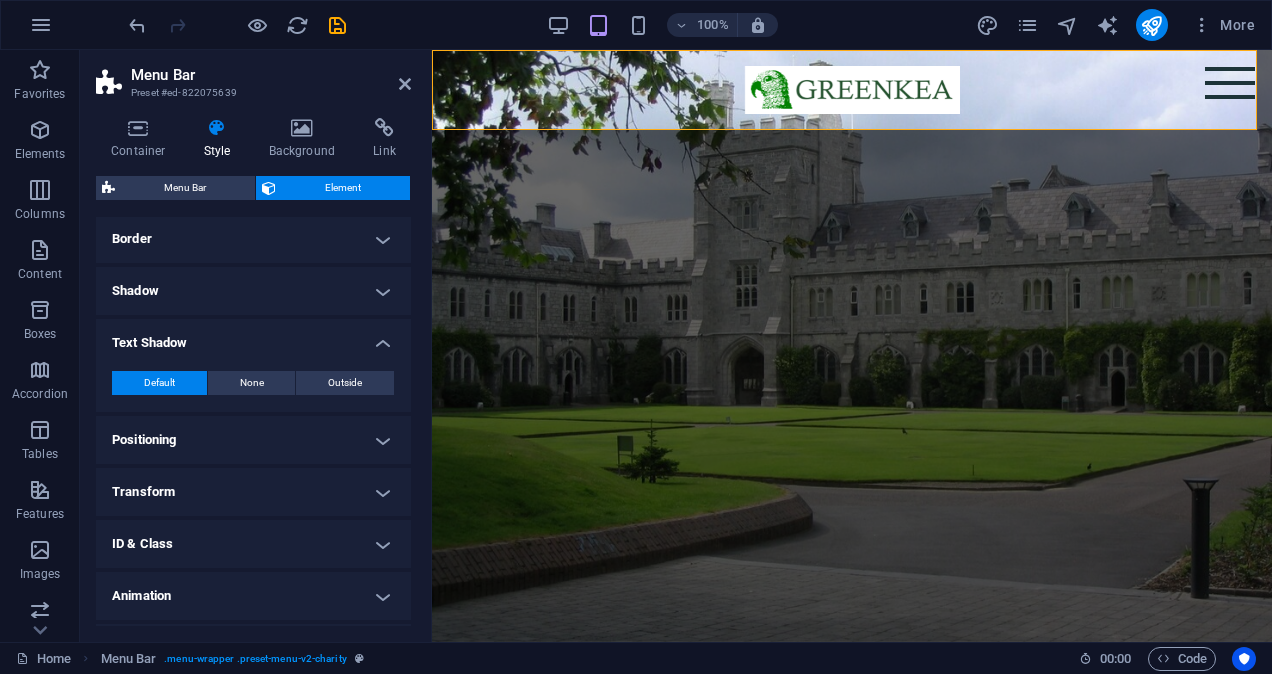 click on "Text Shadow" at bounding box center [253, 337] 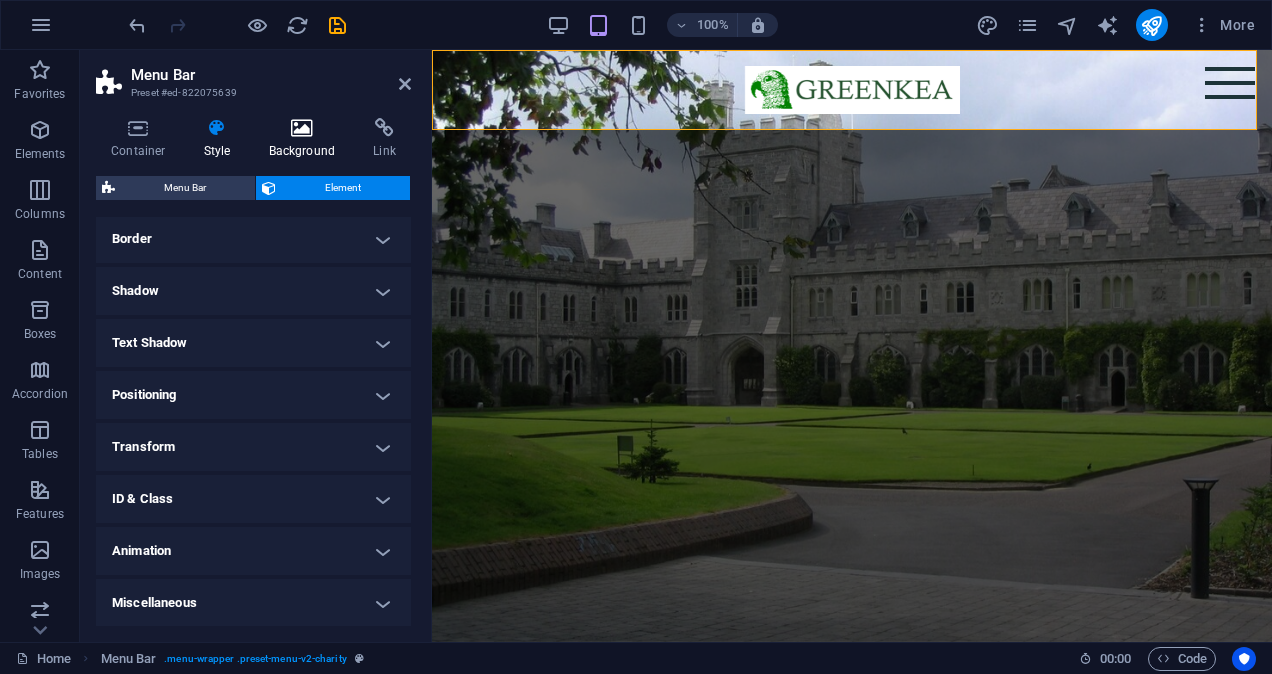 click on "Background" at bounding box center [306, 139] 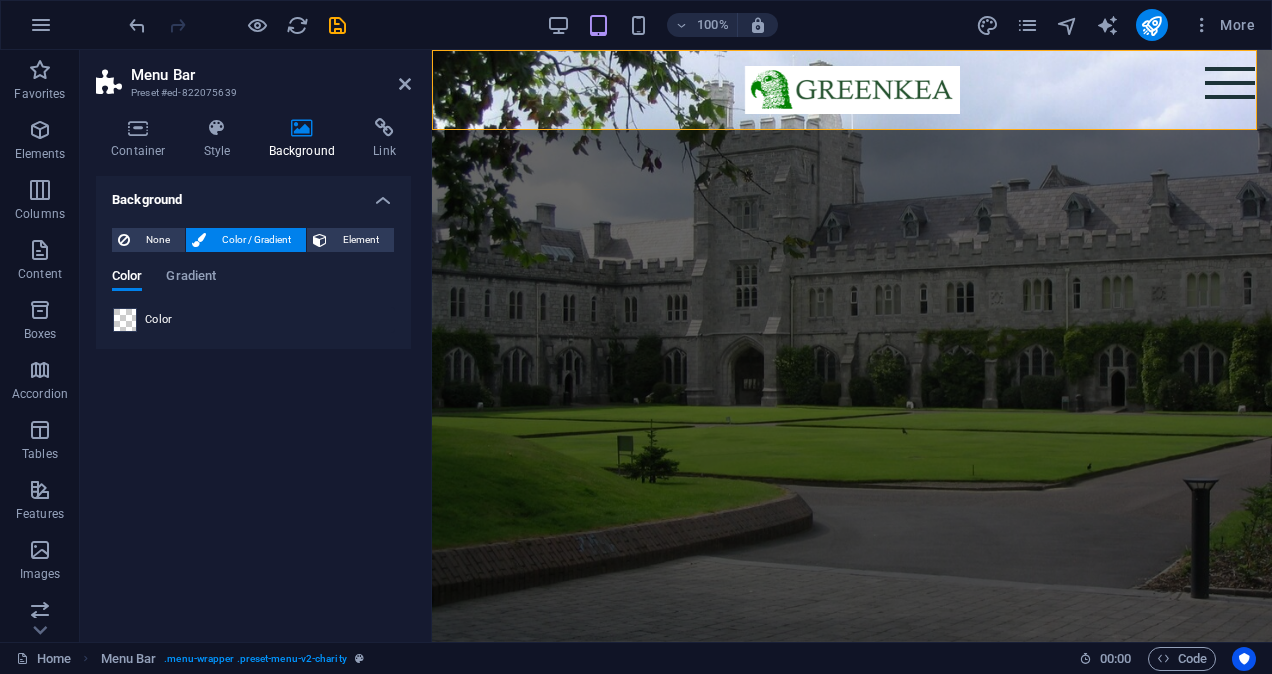 click at bounding box center (125, 320) 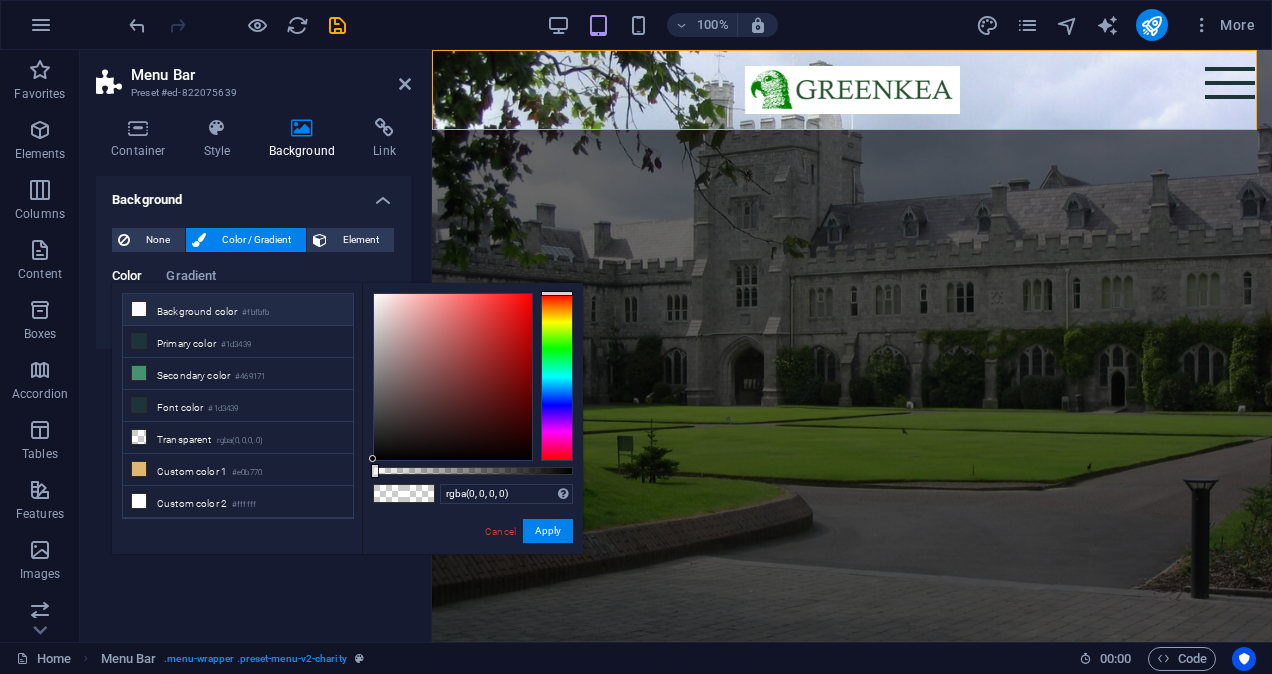 click on "Background color
#fbfbfb" at bounding box center (238, 310) 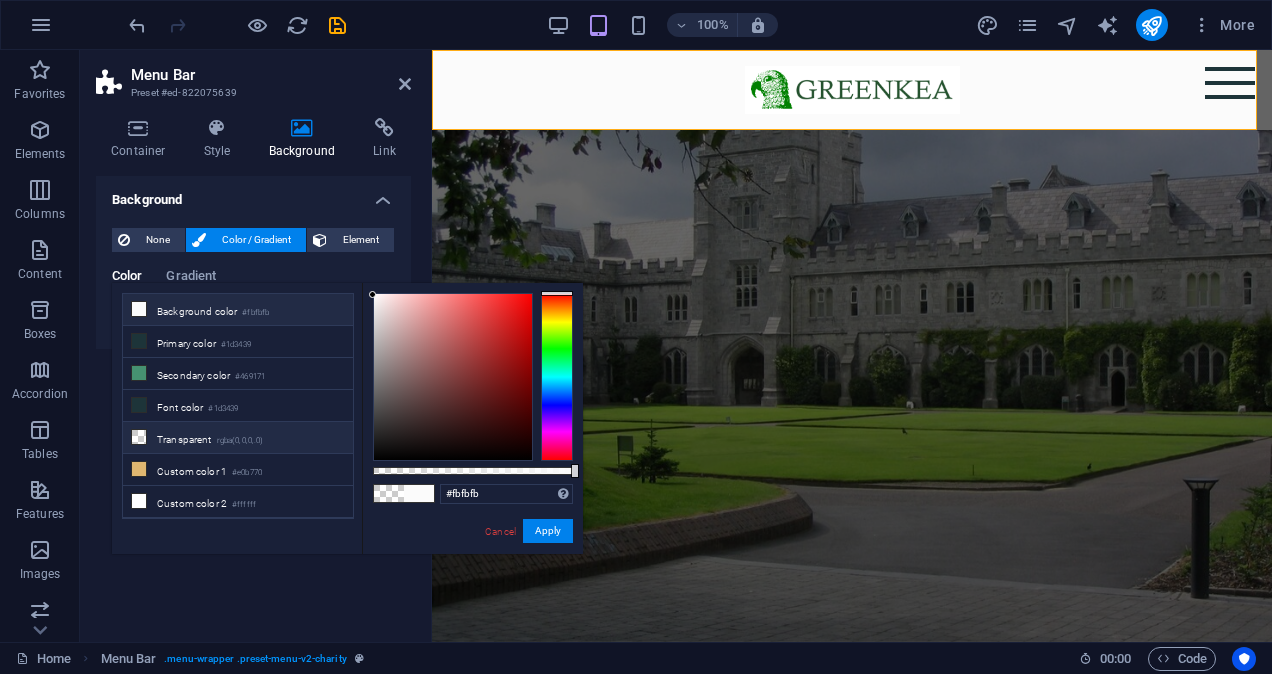 click on "Transparent
rgba(0,0,0,.0)" at bounding box center [238, 438] 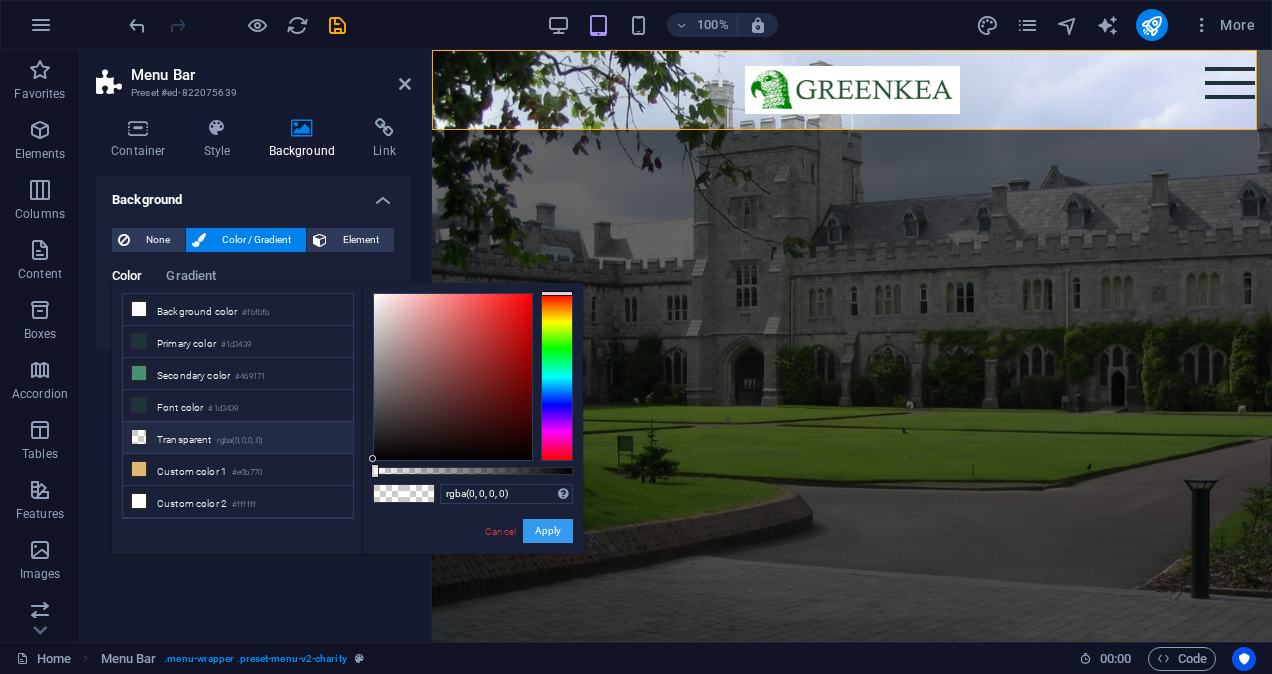 click on "Apply" at bounding box center [548, 531] 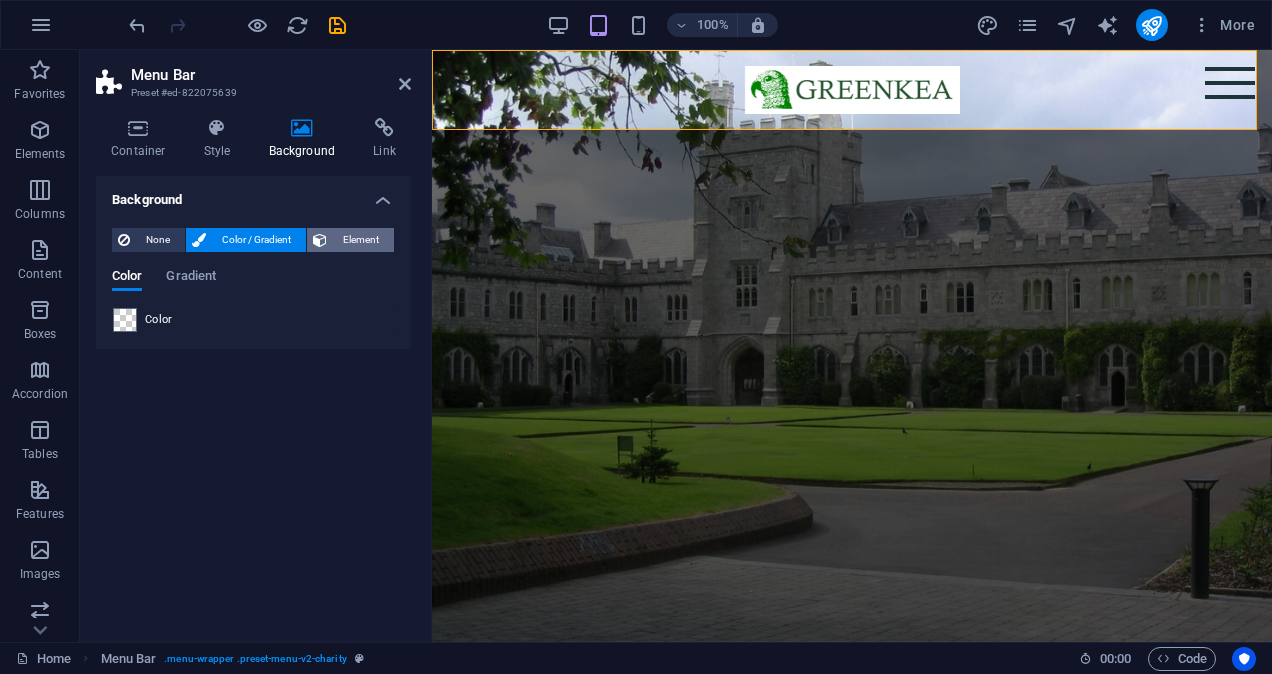 click on "Element" at bounding box center (360, 240) 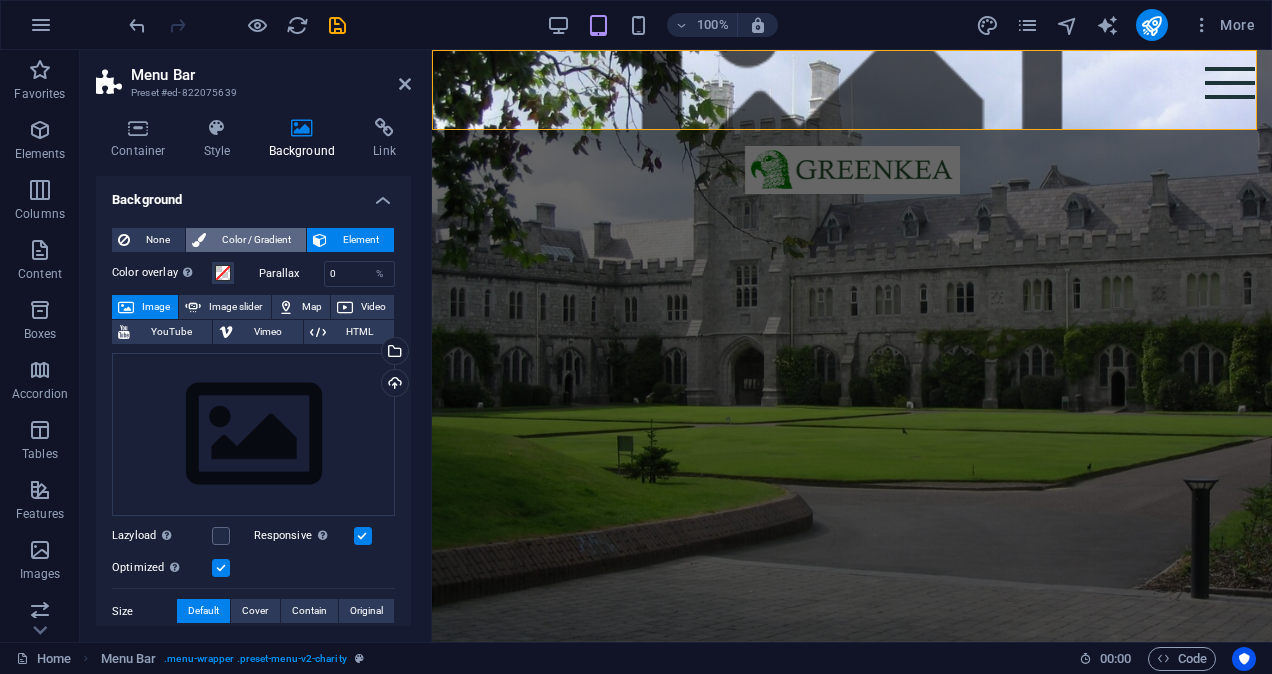 click on "Color / Gradient" at bounding box center (256, 240) 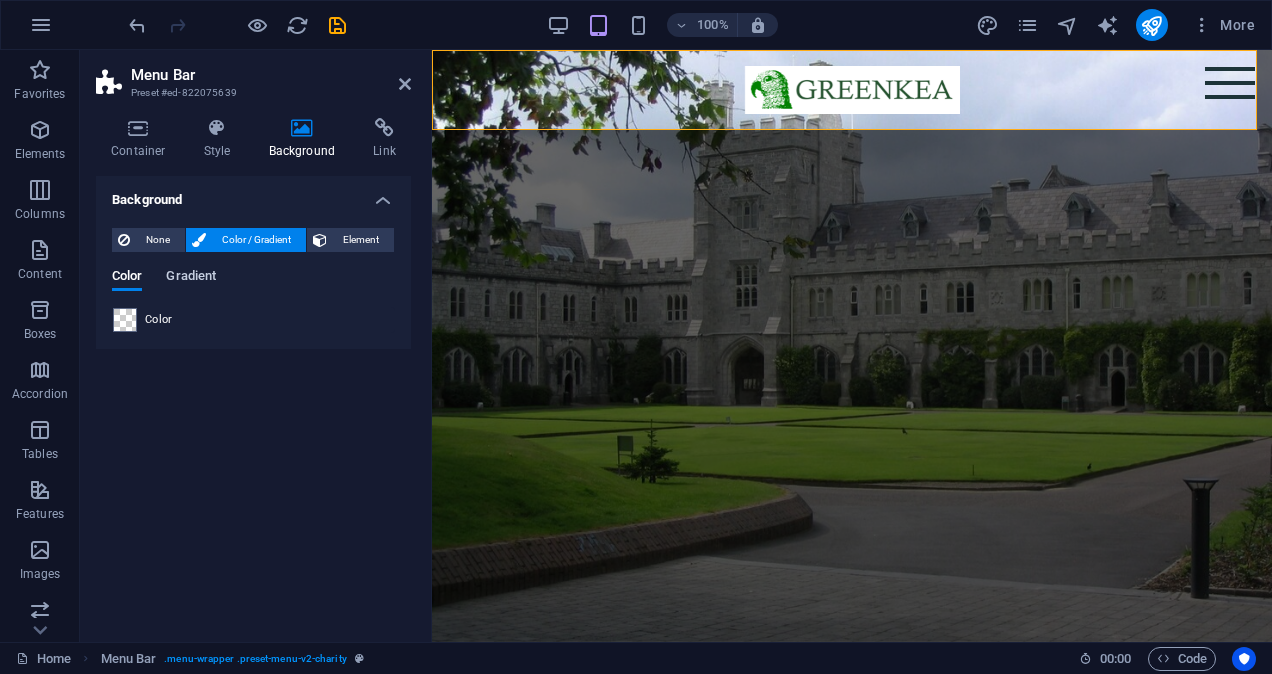 click on "Gradient" at bounding box center (191, 278) 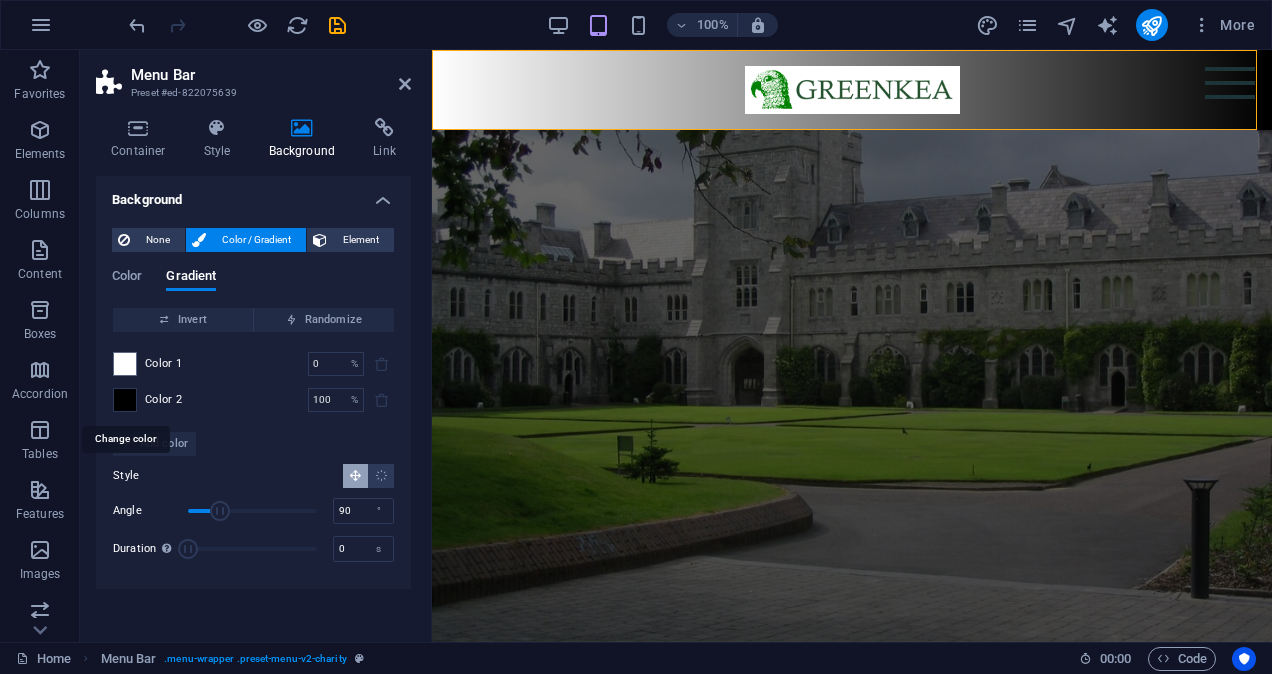 click at bounding box center [125, 400] 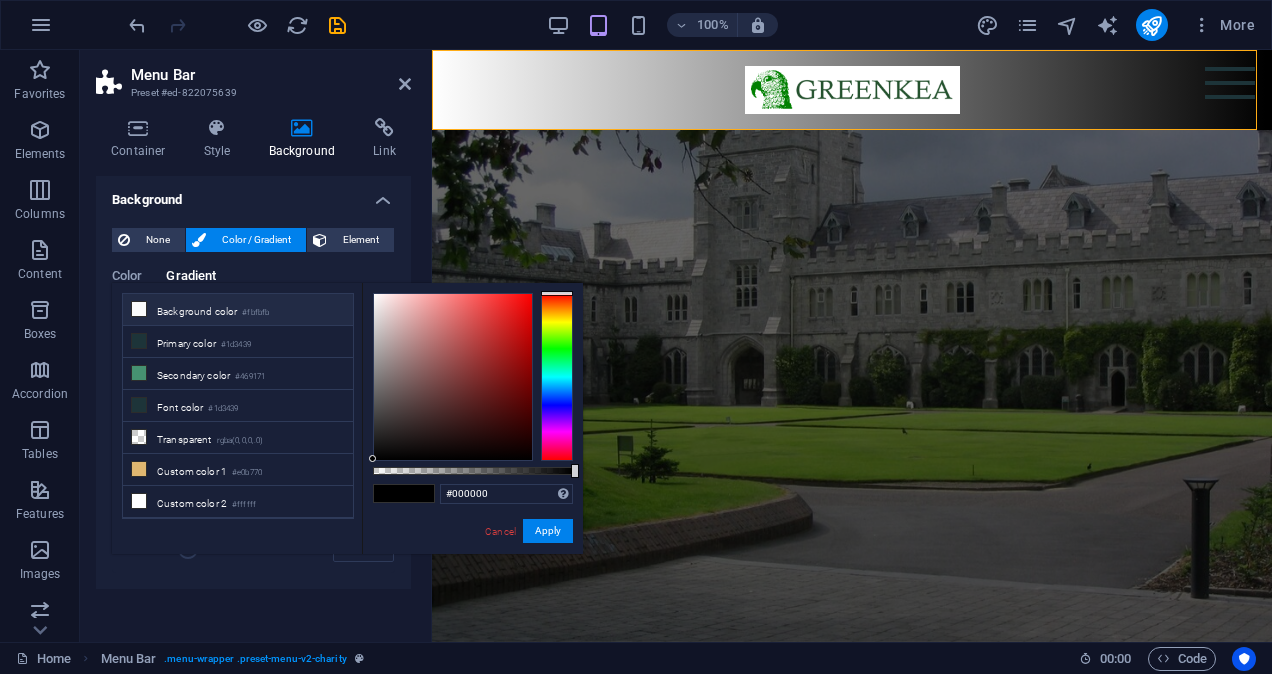 click on "Background color
#fbfbfb" at bounding box center [238, 310] 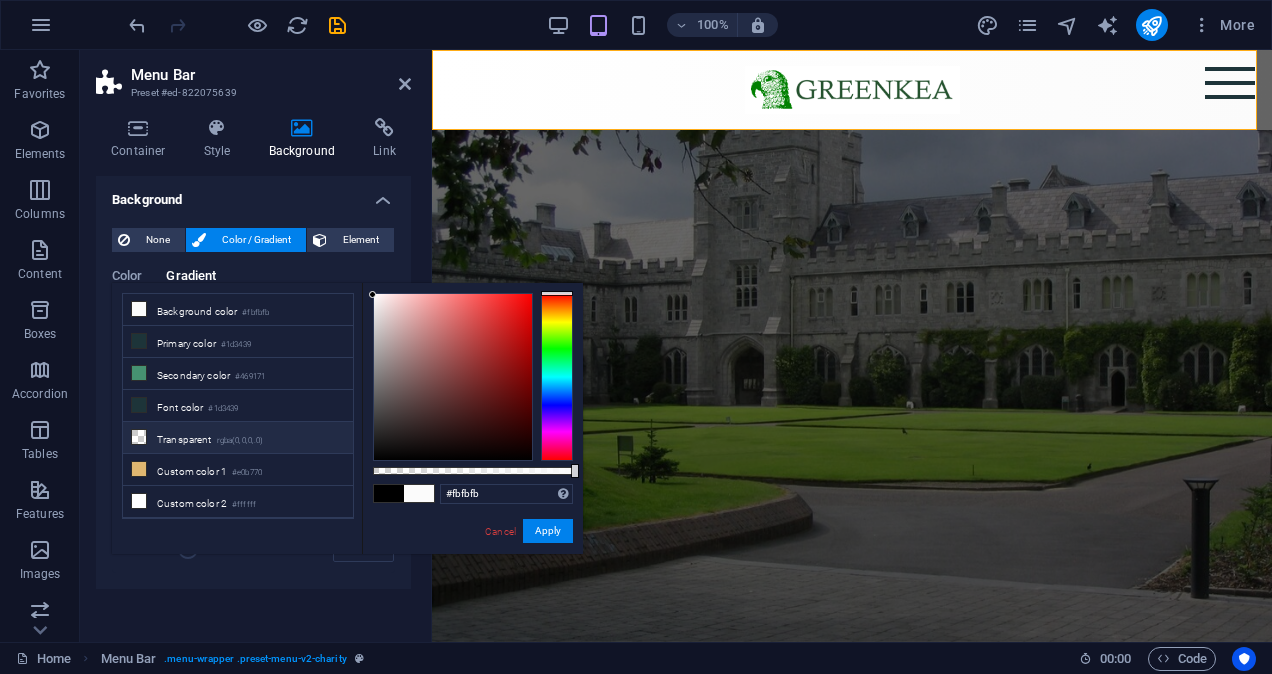 click on "Transparent
rgba(0,0,0,.0)" at bounding box center (238, 438) 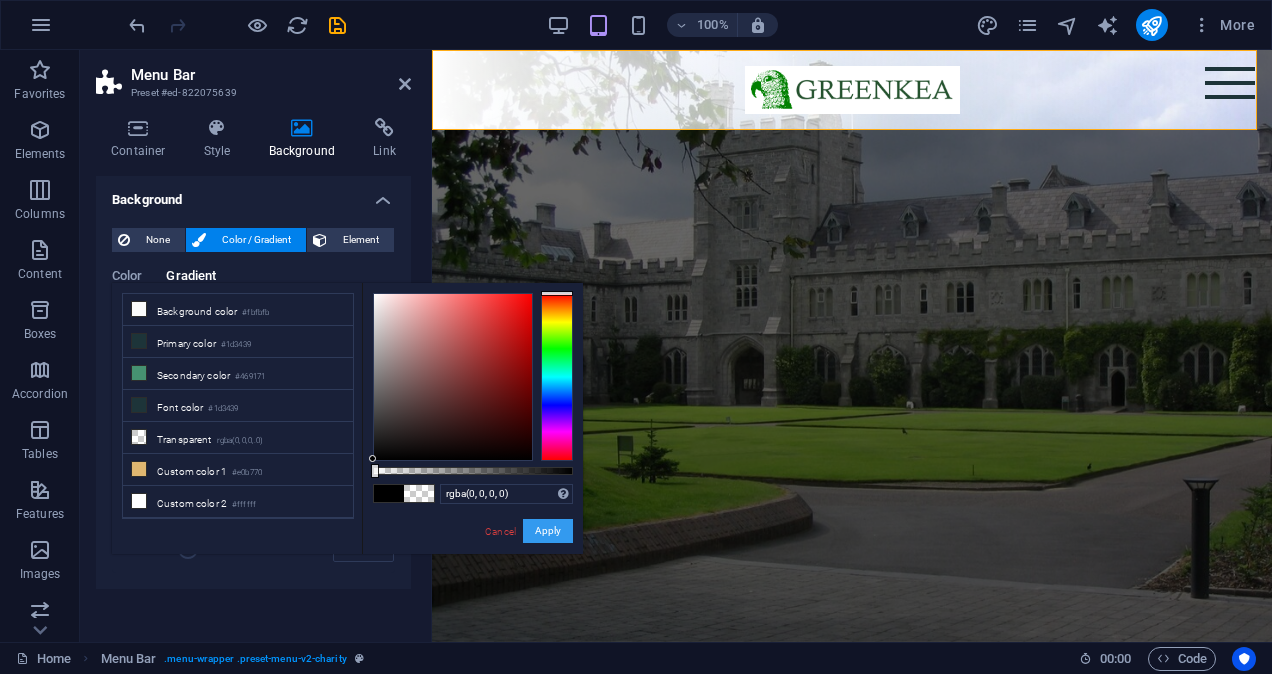 click on "Apply" at bounding box center (548, 531) 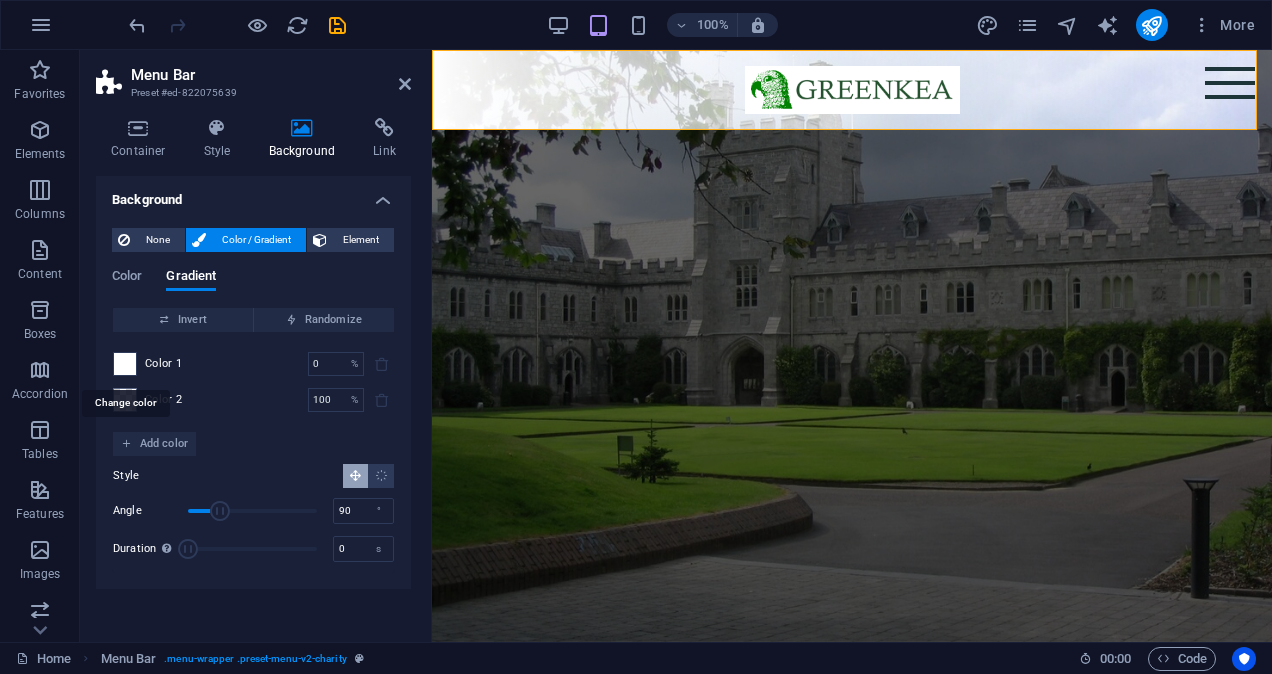 click at bounding box center (125, 364) 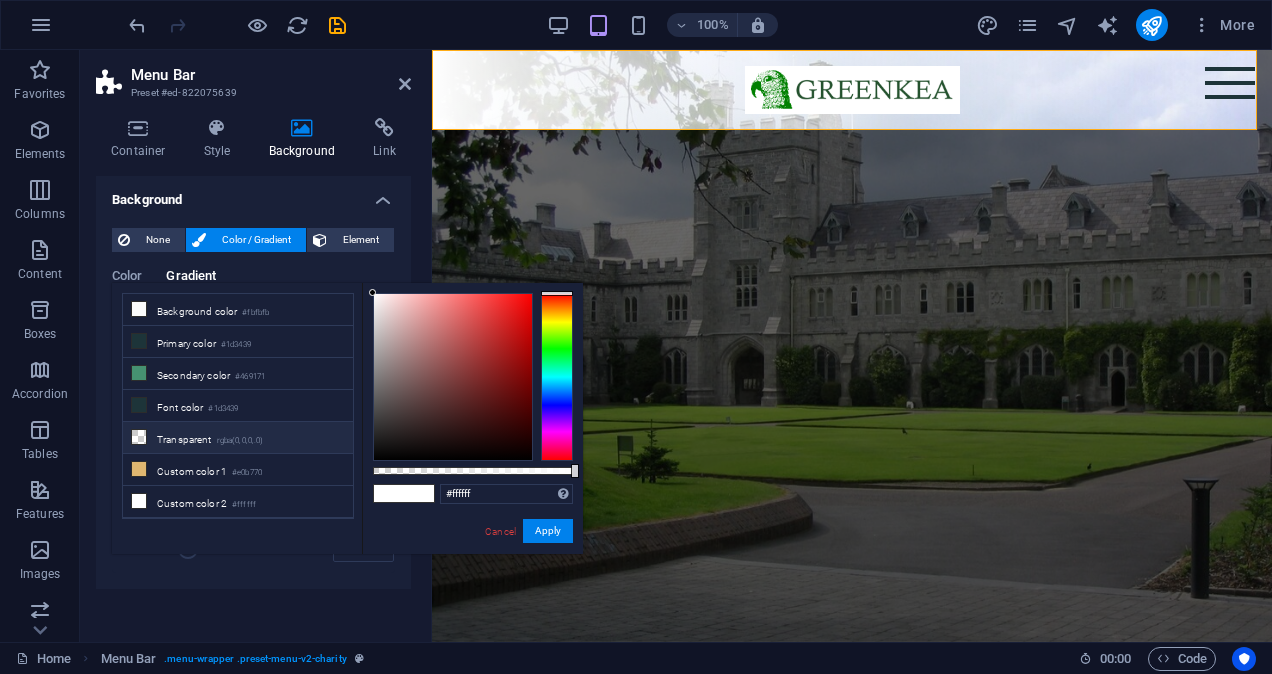 click on "Transparent
rgba(0,0,0,.0)" at bounding box center [238, 438] 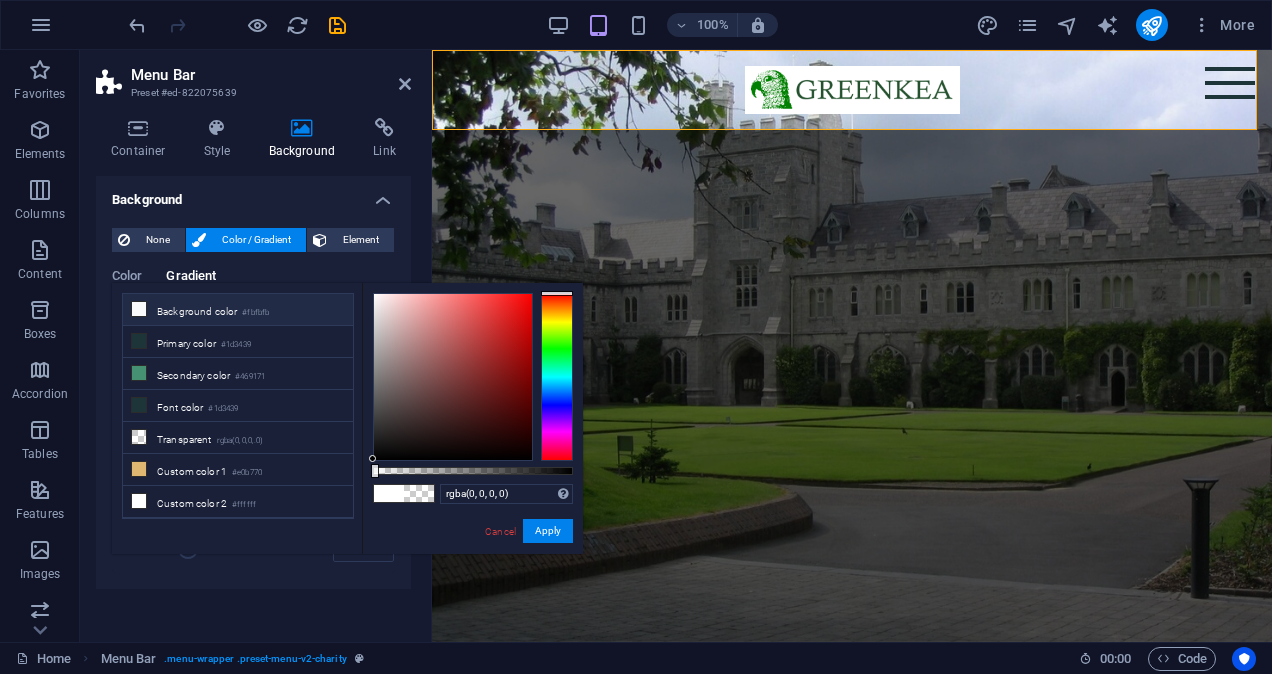 click on "Background color
#fbfbfb" at bounding box center [238, 310] 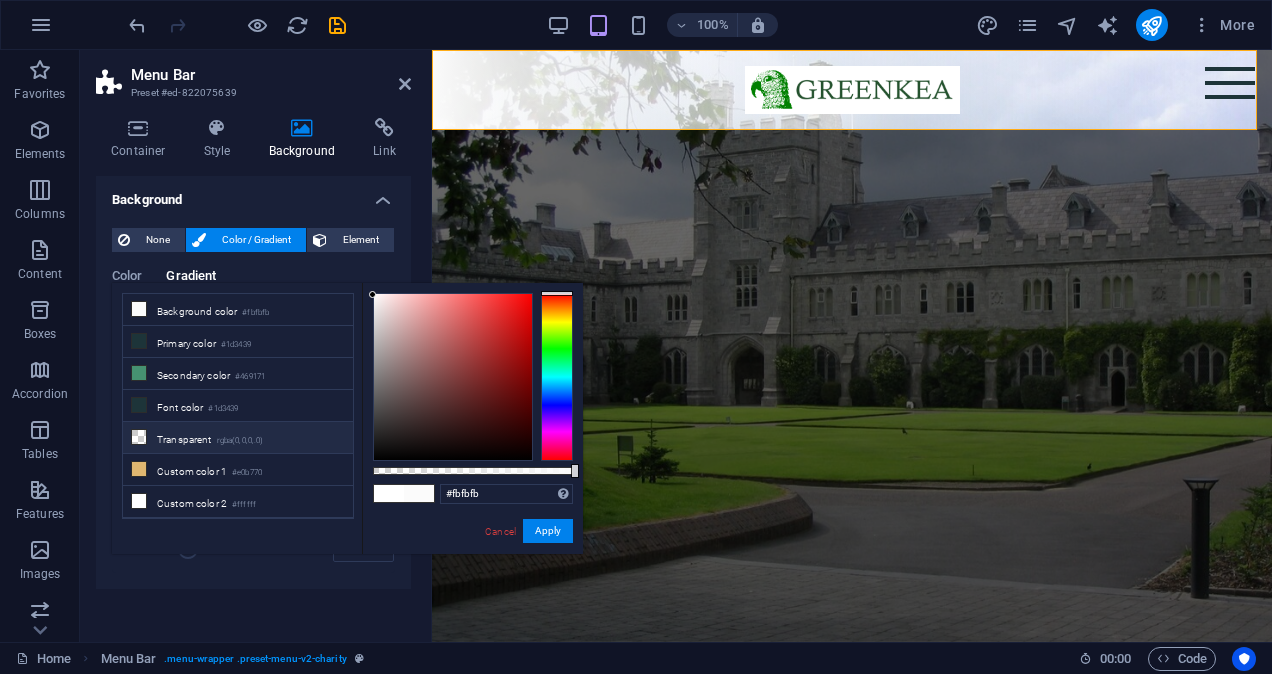 click on "Transparent
rgba(0,0,0,.0)" at bounding box center [238, 438] 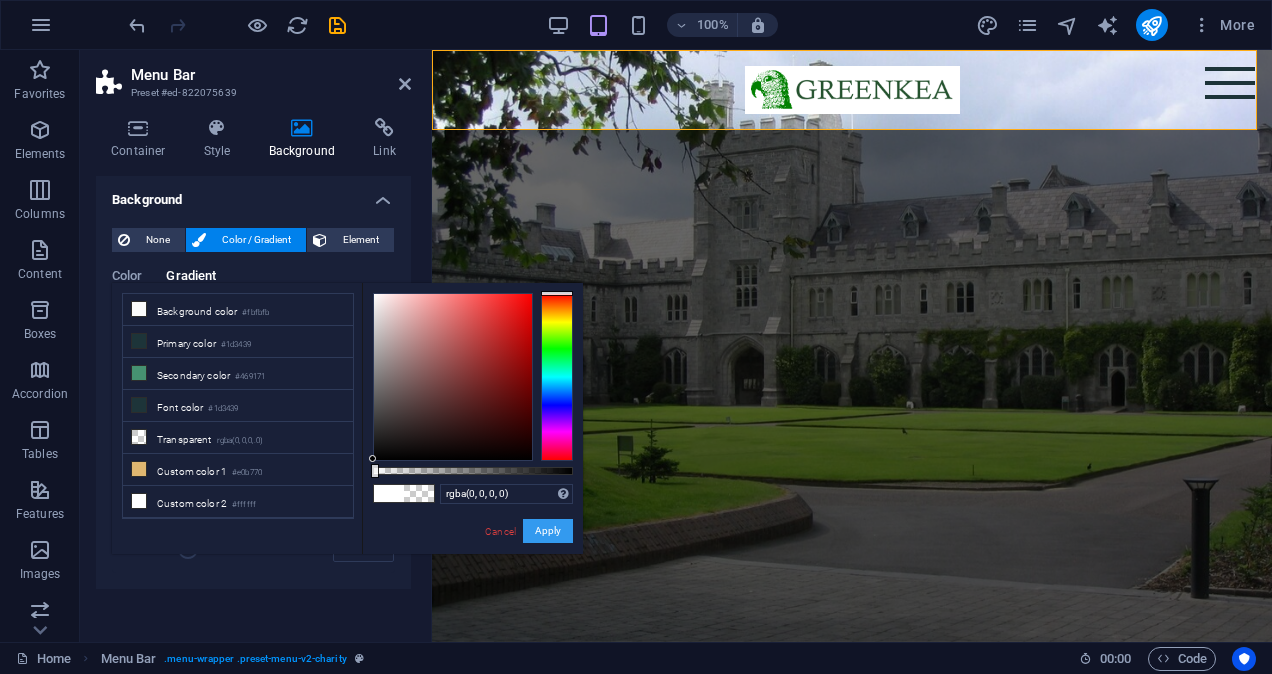 click on "Apply" at bounding box center (548, 531) 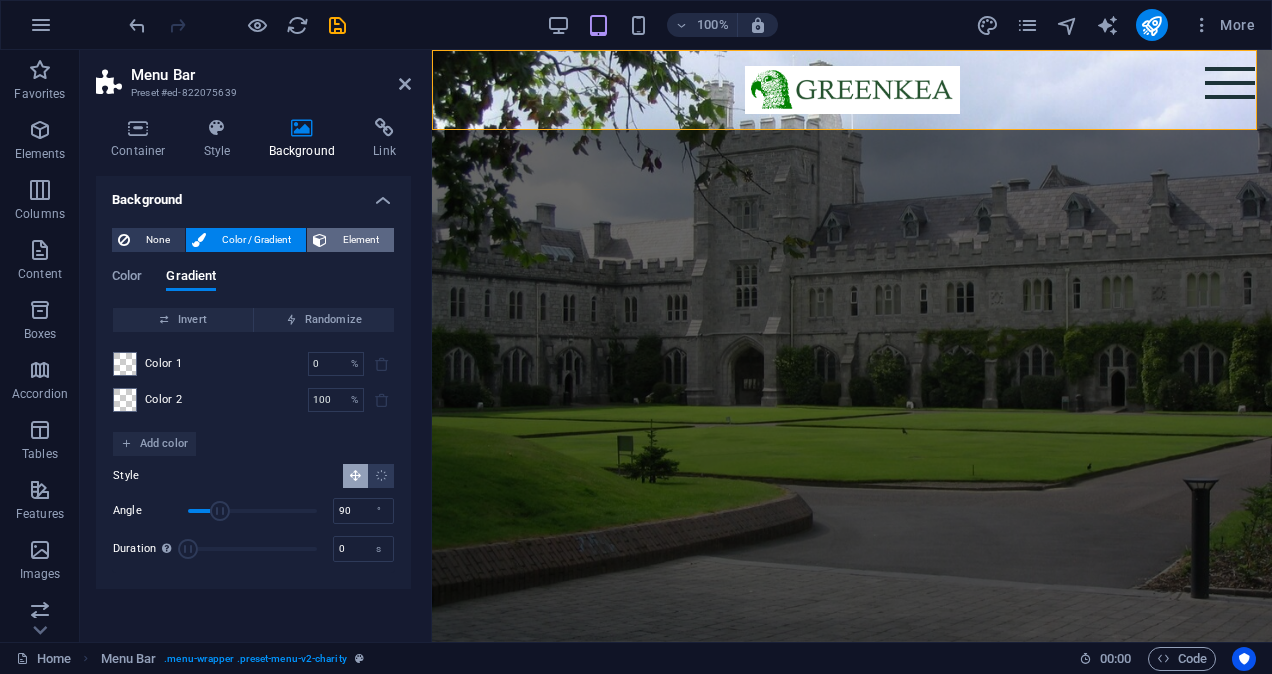 click at bounding box center (320, 240) 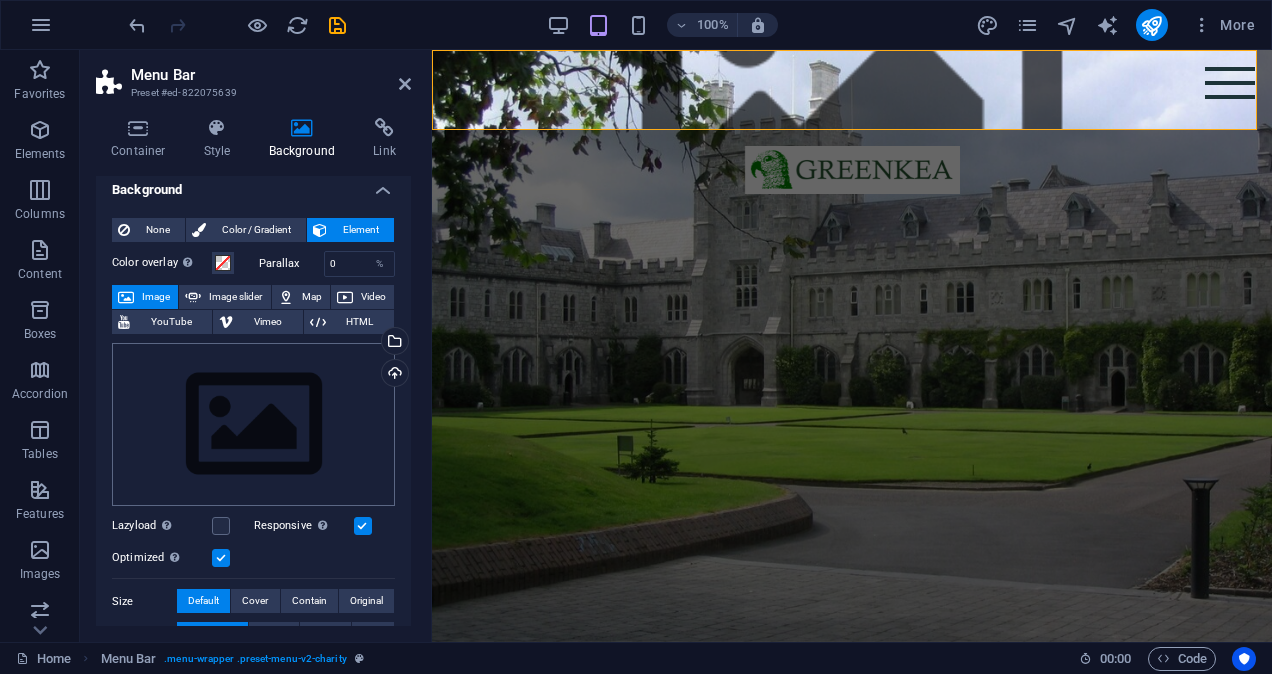scroll, scrollTop: 0, scrollLeft: 0, axis: both 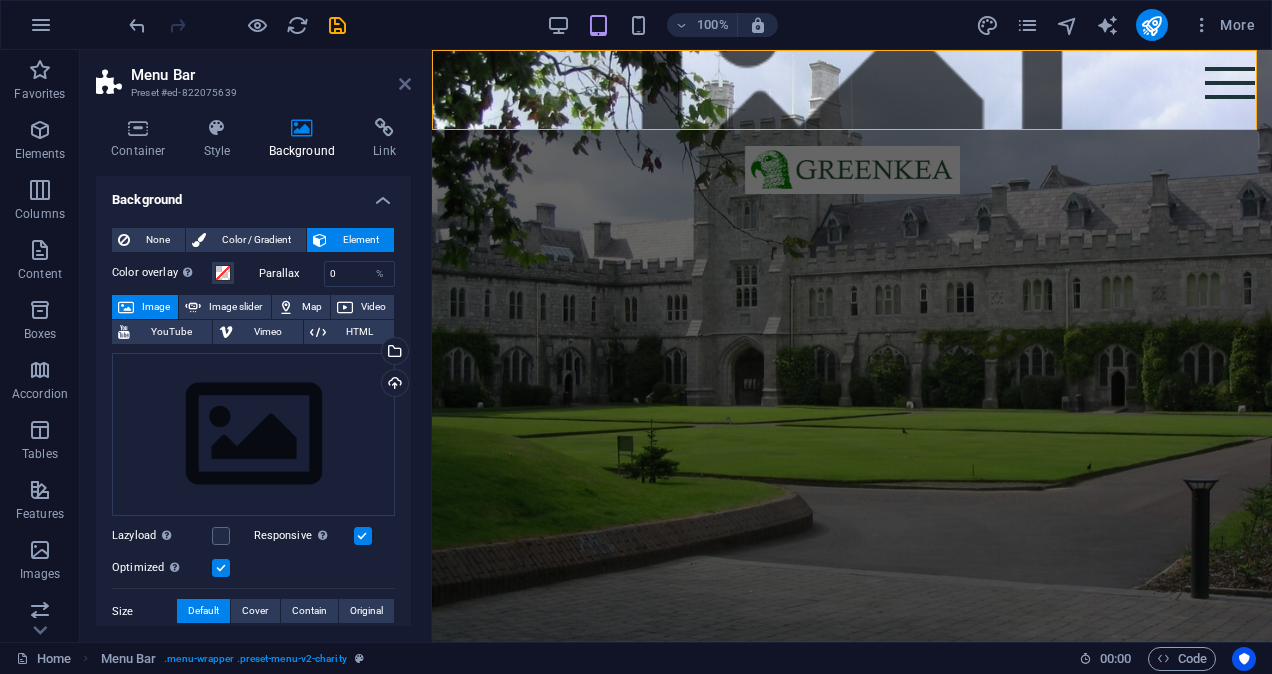 click at bounding box center [405, 84] 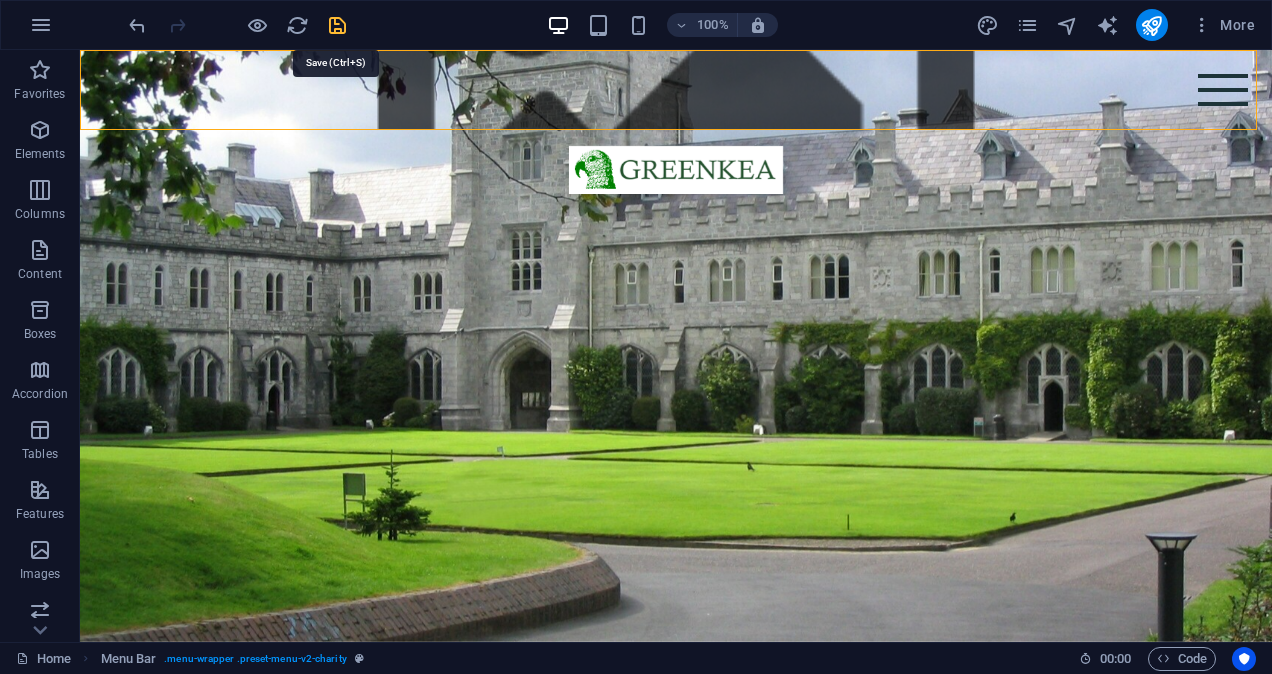 click at bounding box center [337, 25] 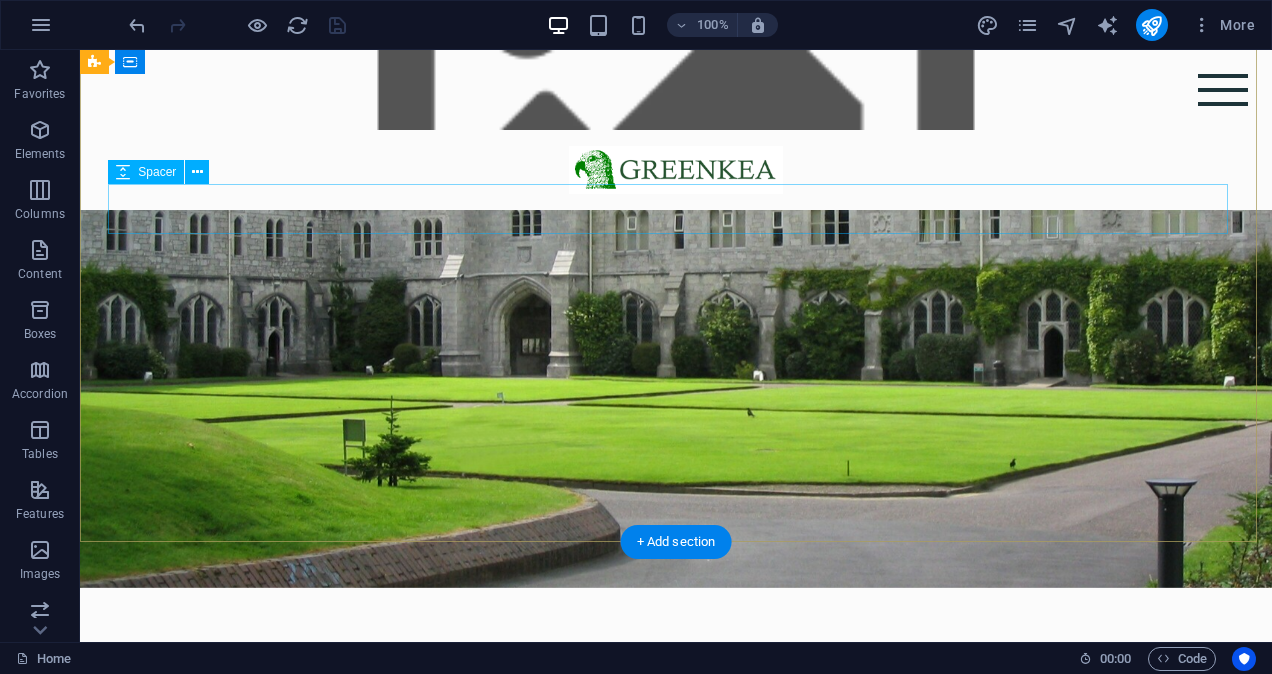 scroll, scrollTop: 100, scrollLeft: 0, axis: vertical 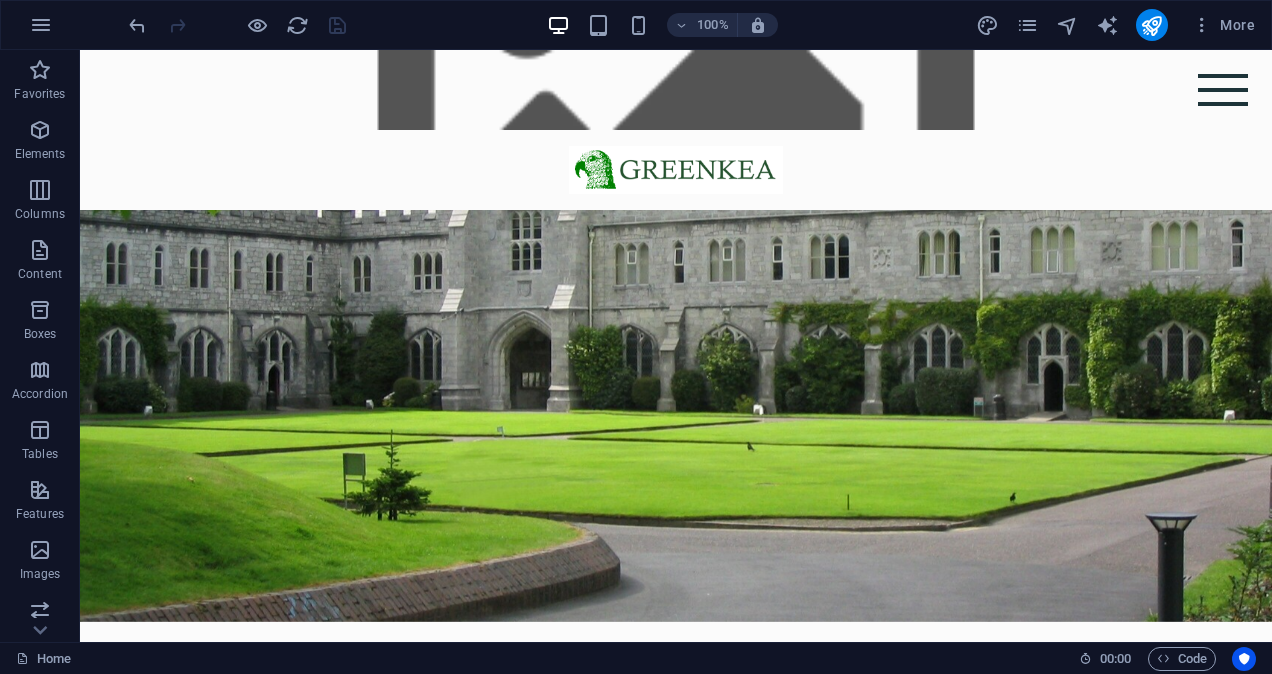 click at bounding box center [257, 25] 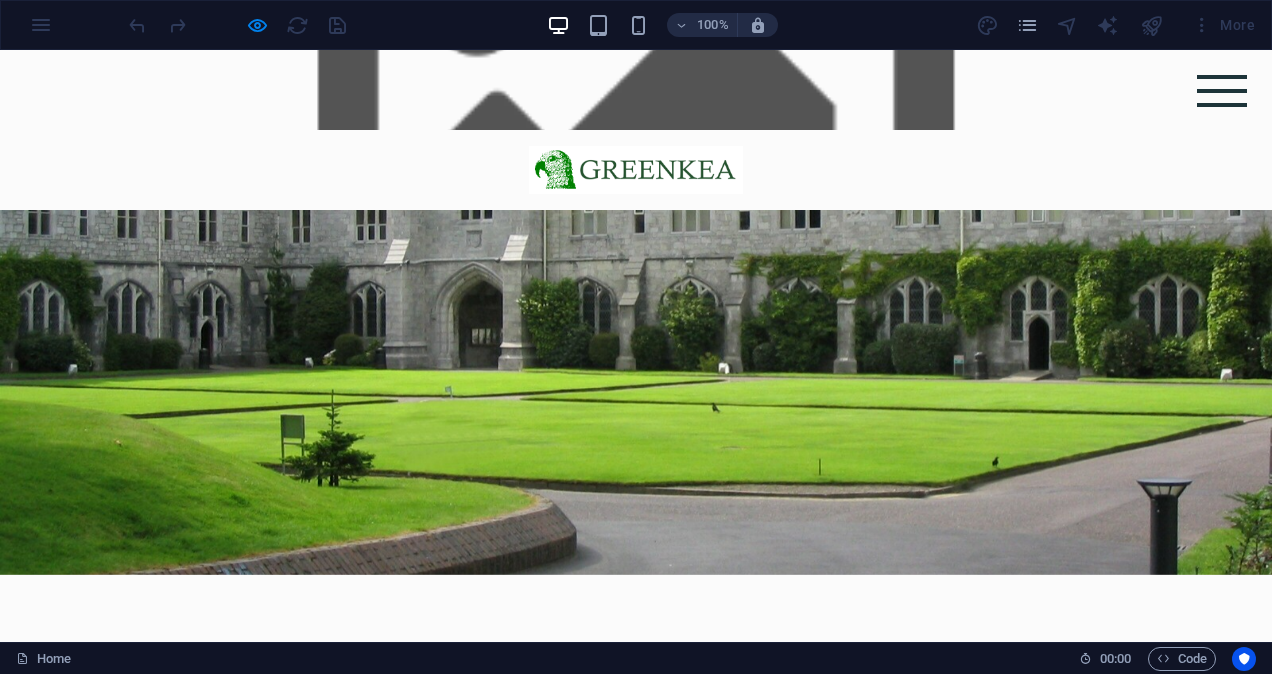 scroll, scrollTop: 0, scrollLeft: 0, axis: both 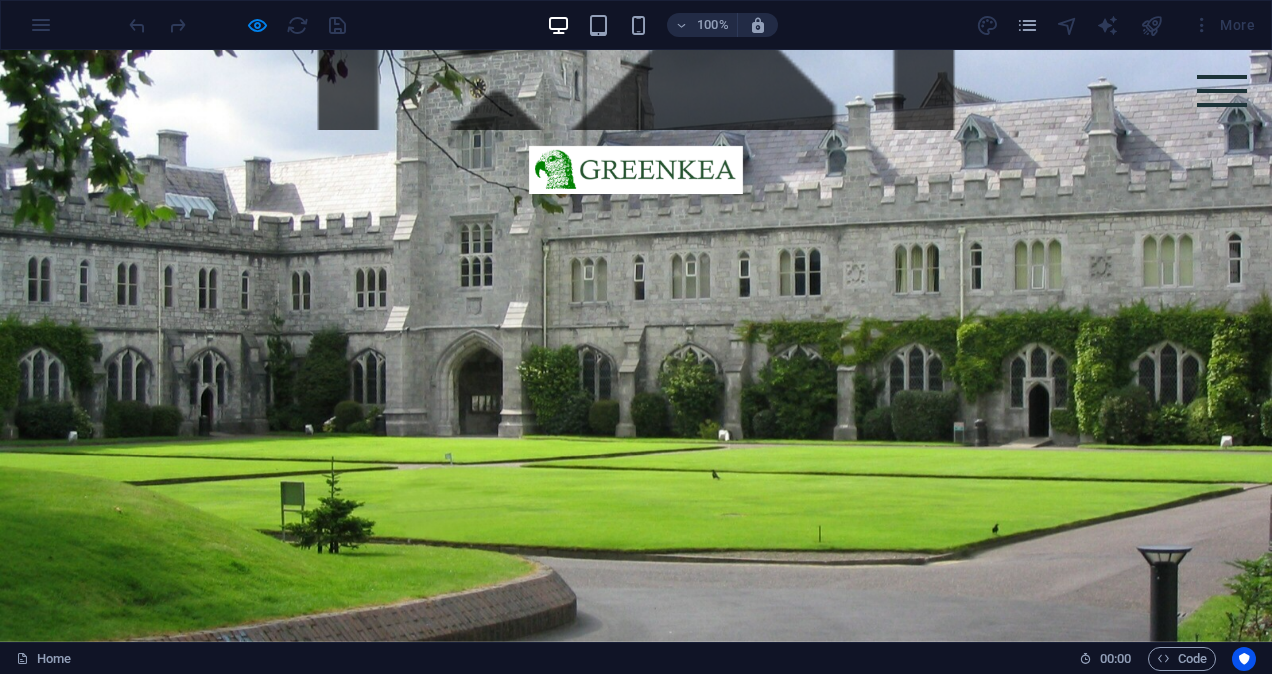 click at bounding box center (1222, 91) 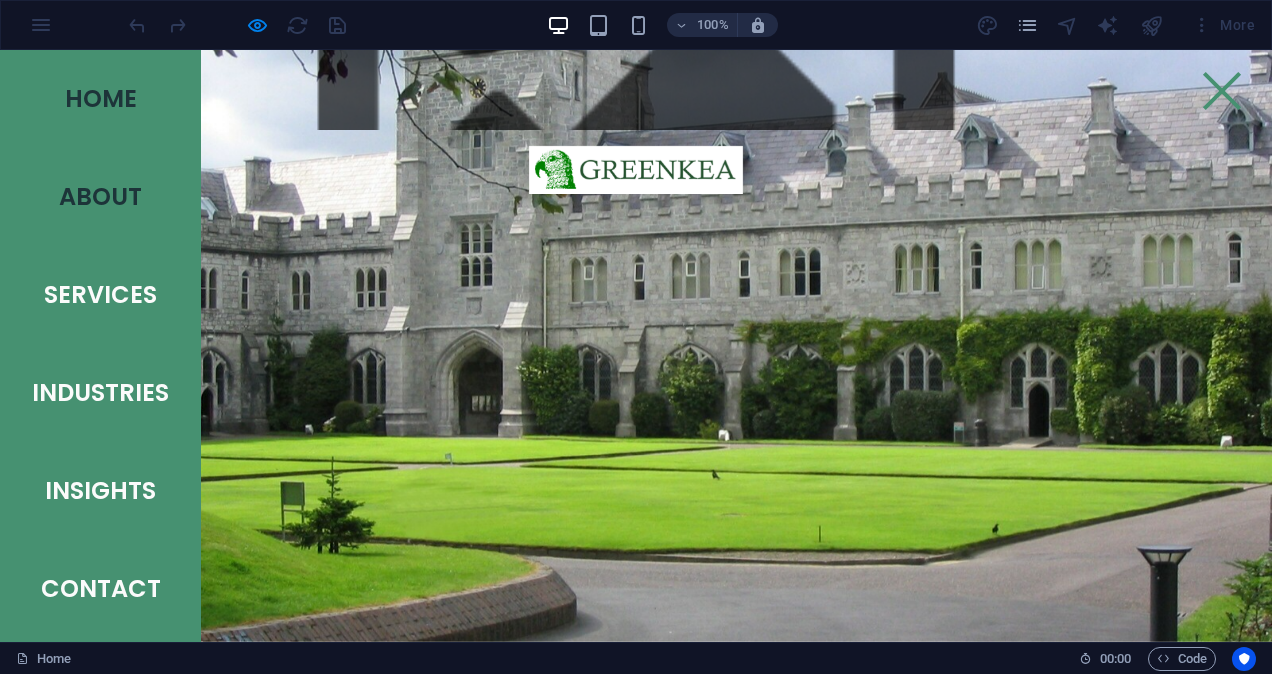 click on "About" at bounding box center (100, 197) 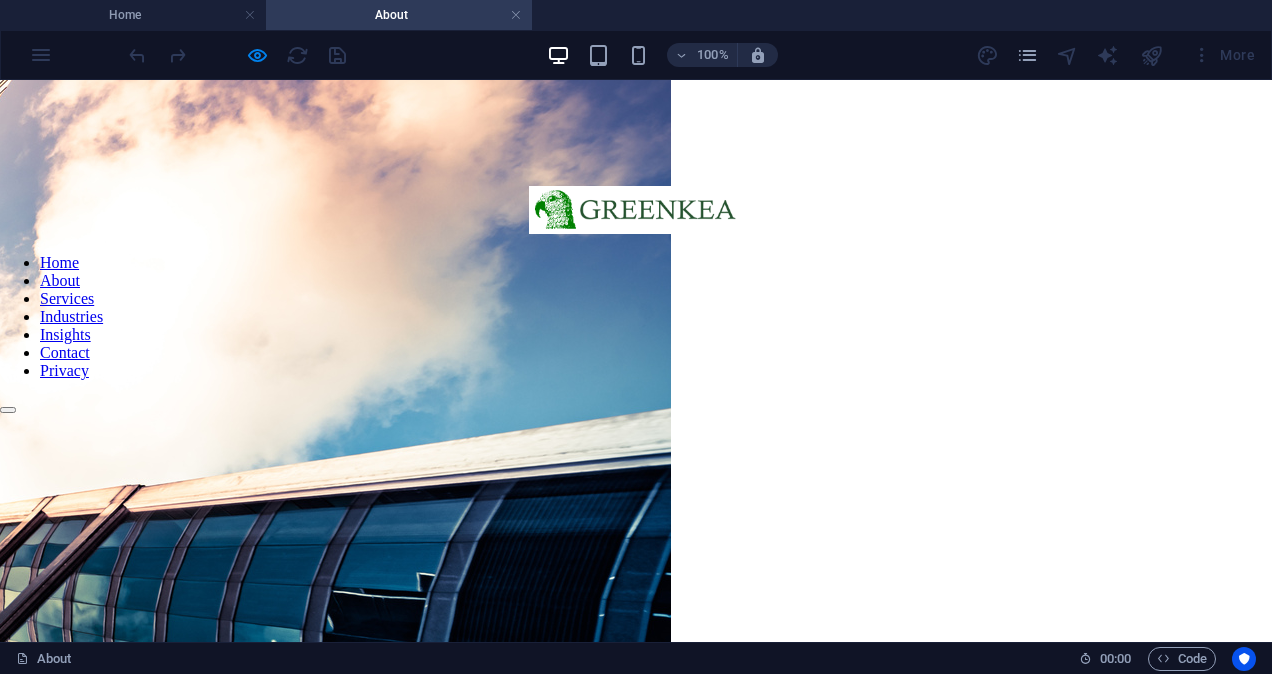 scroll, scrollTop: 0, scrollLeft: 0, axis: both 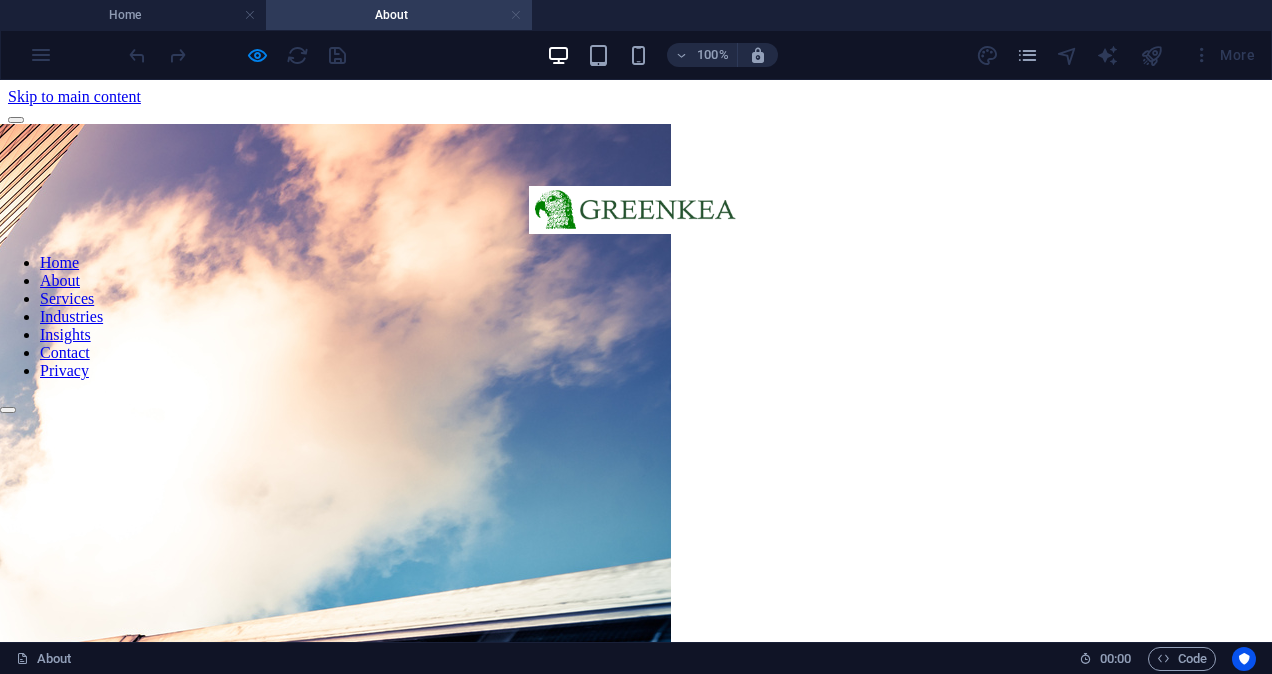 click at bounding box center (516, 15) 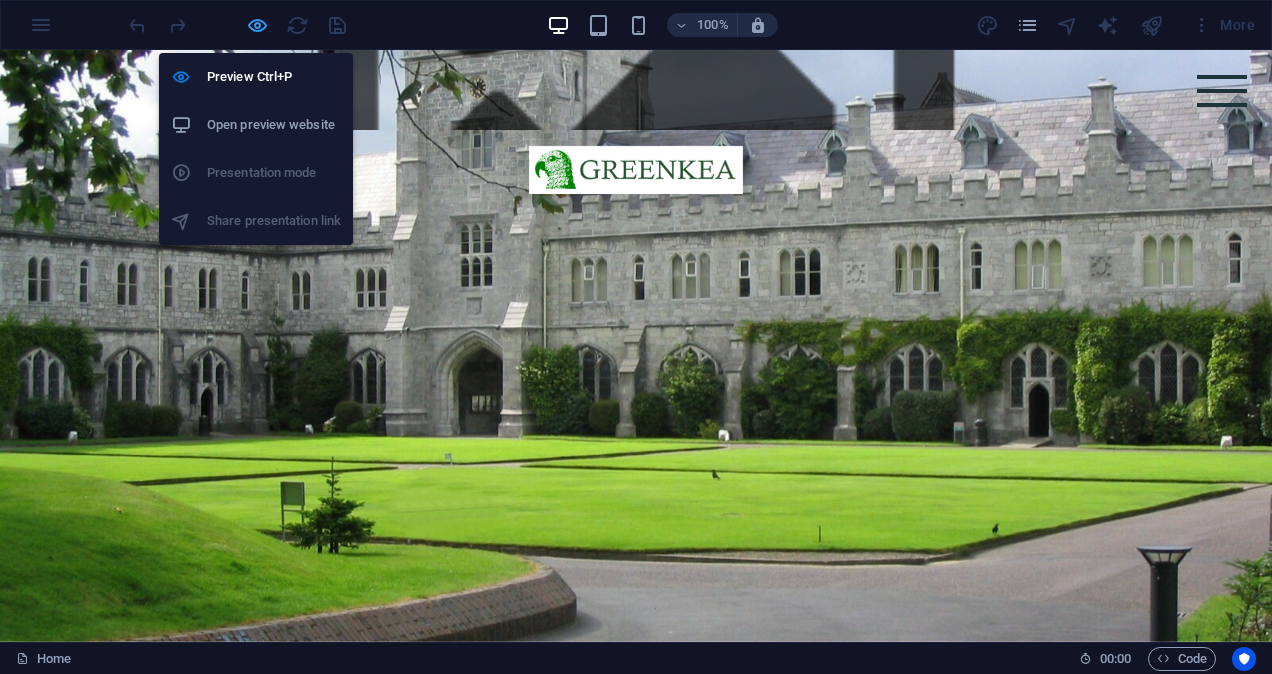 click at bounding box center (257, 25) 